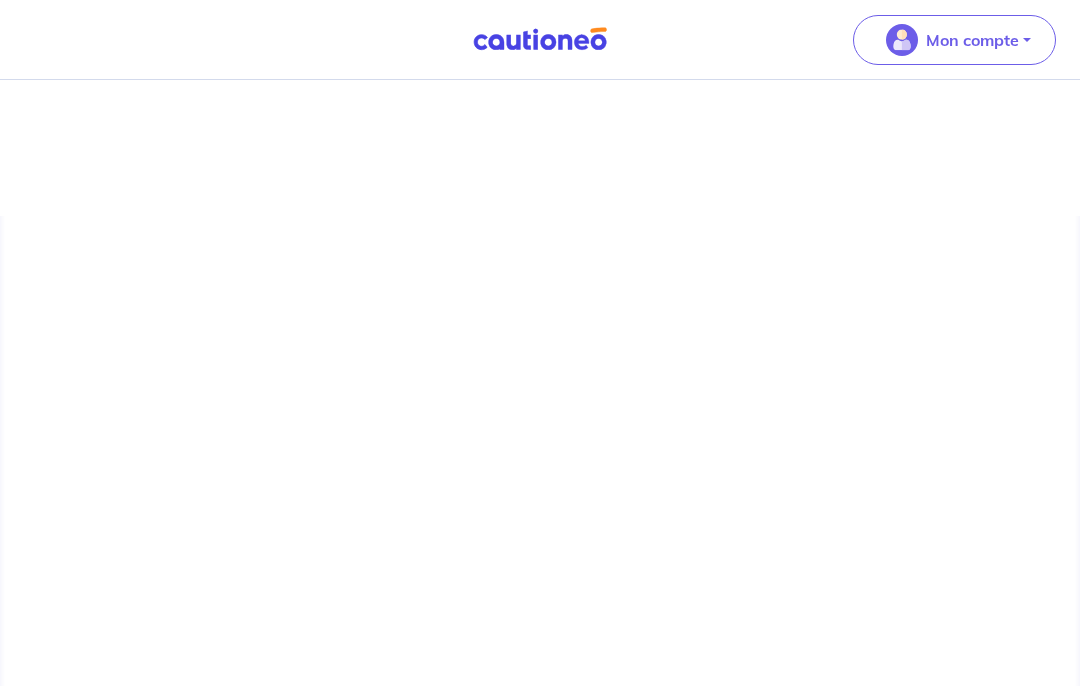 scroll, scrollTop: 76, scrollLeft: 0, axis: vertical 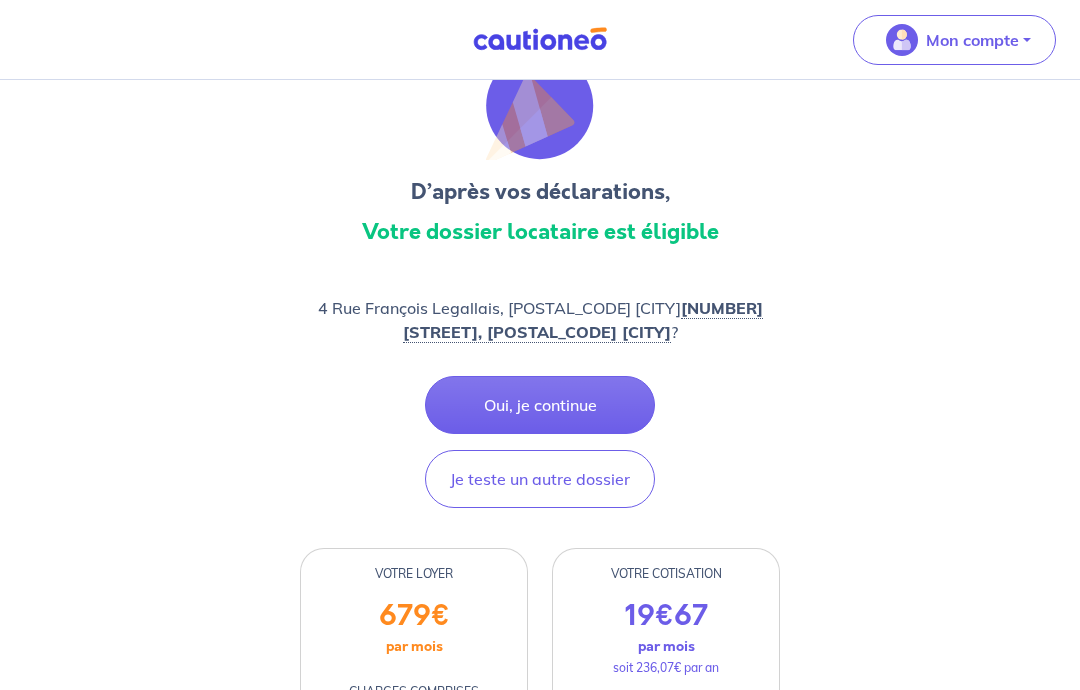 click on "Je teste un autre dossier" at bounding box center [540, 479] 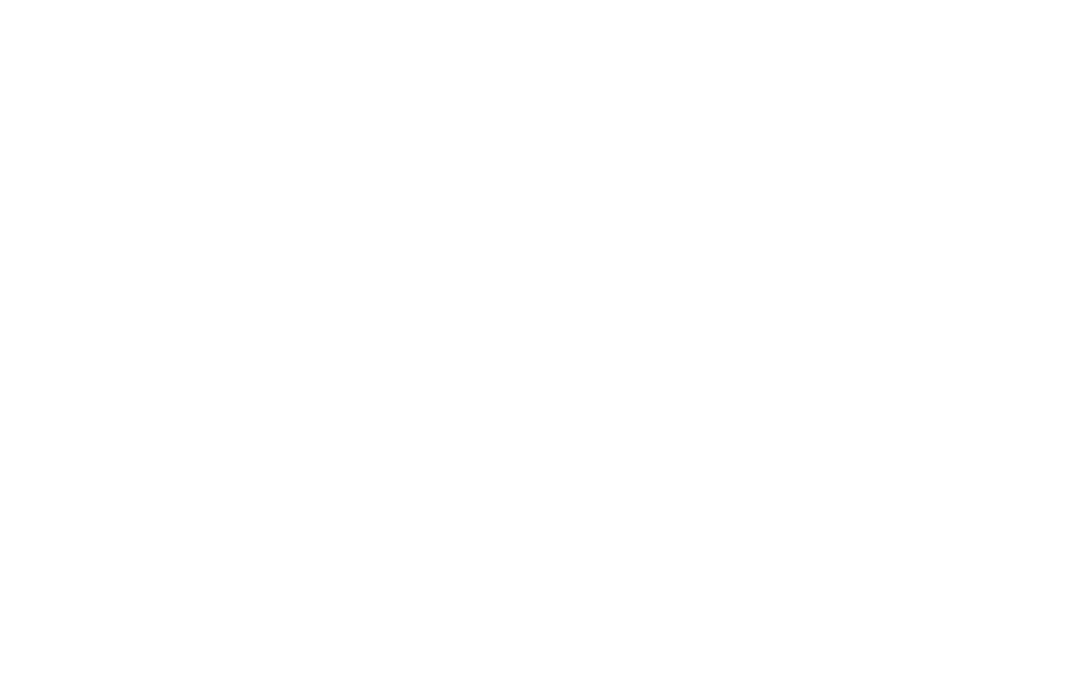 scroll, scrollTop: 0, scrollLeft: 0, axis: both 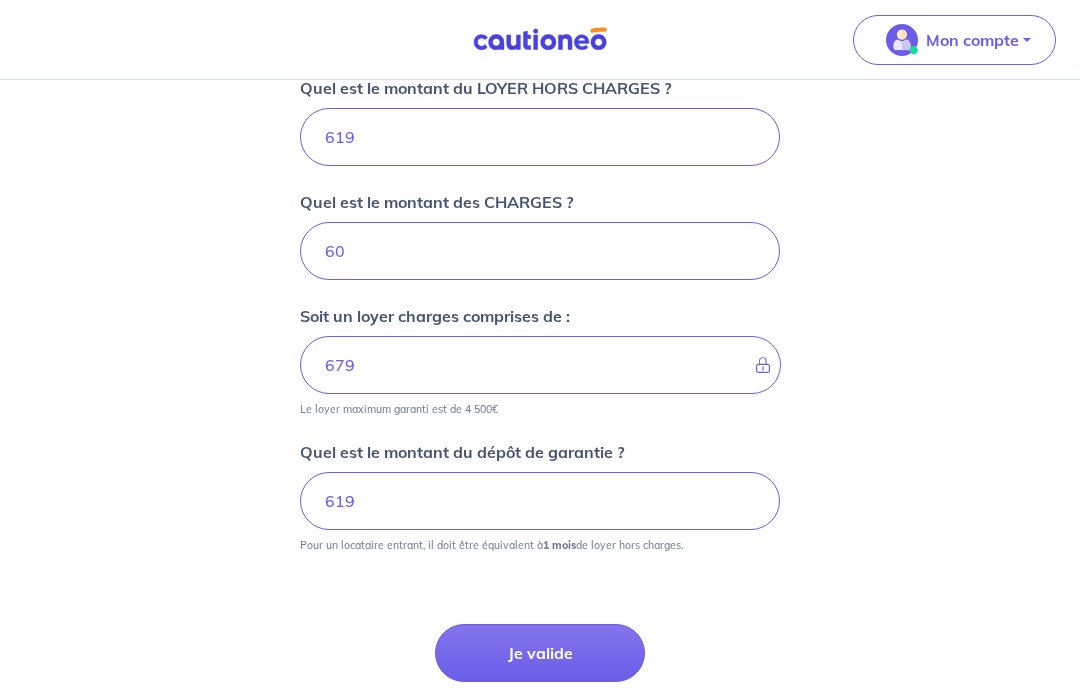 click on "Je valide" at bounding box center [540, 653] 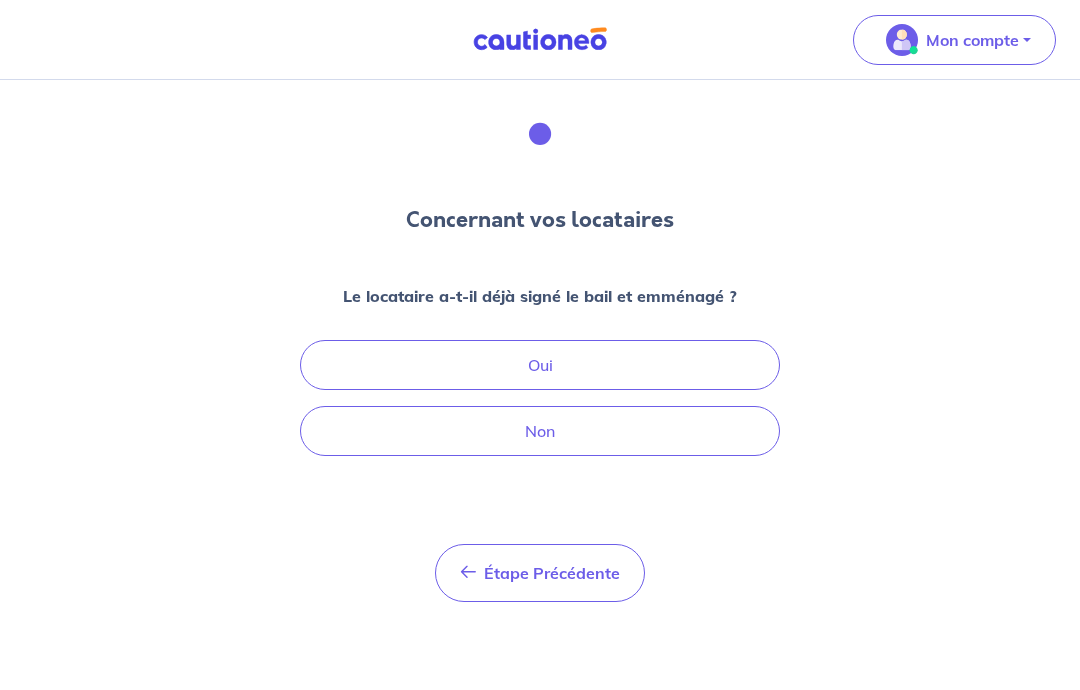 scroll, scrollTop: 76, scrollLeft: 0, axis: vertical 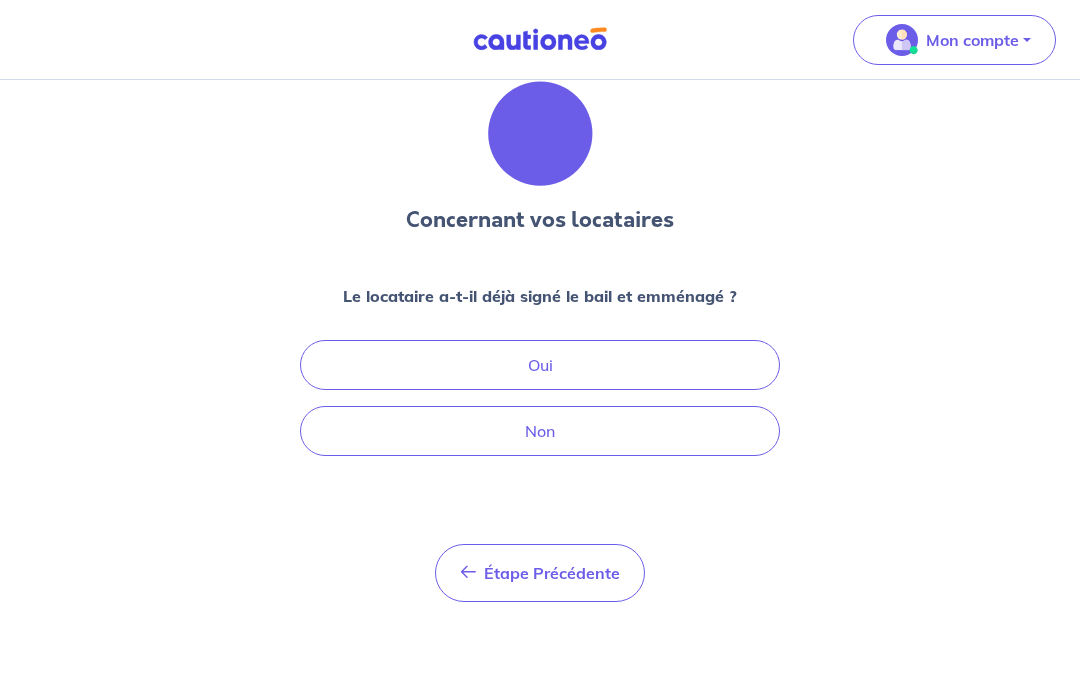 click on "Non" at bounding box center [540, 431] 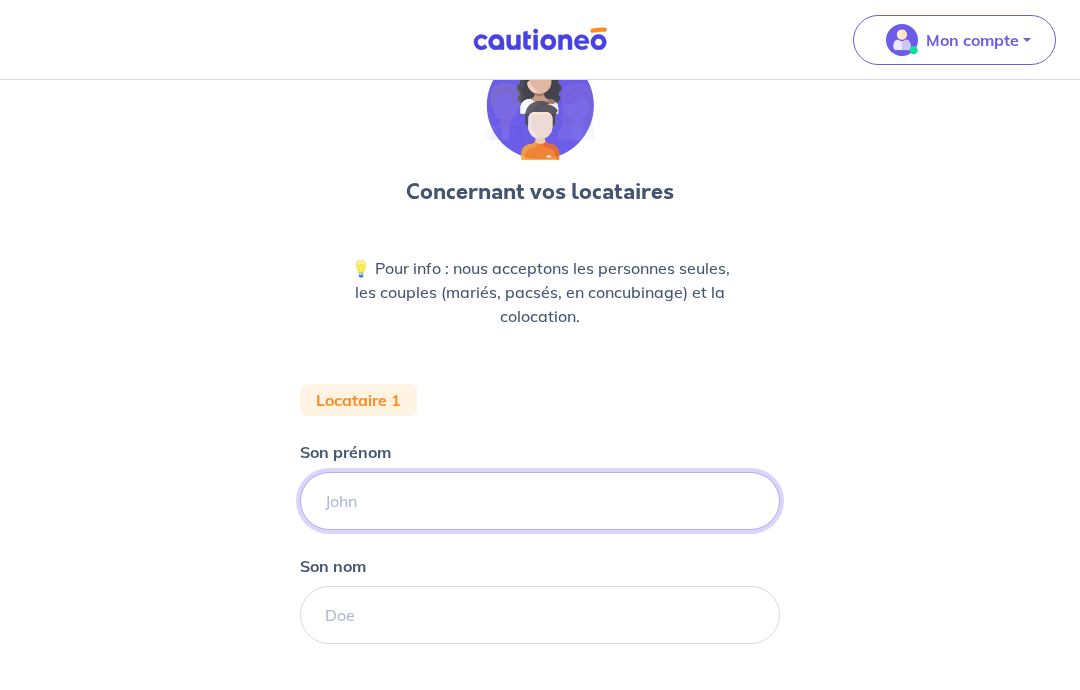 click on "Son prénom" at bounding box center (540, 501) 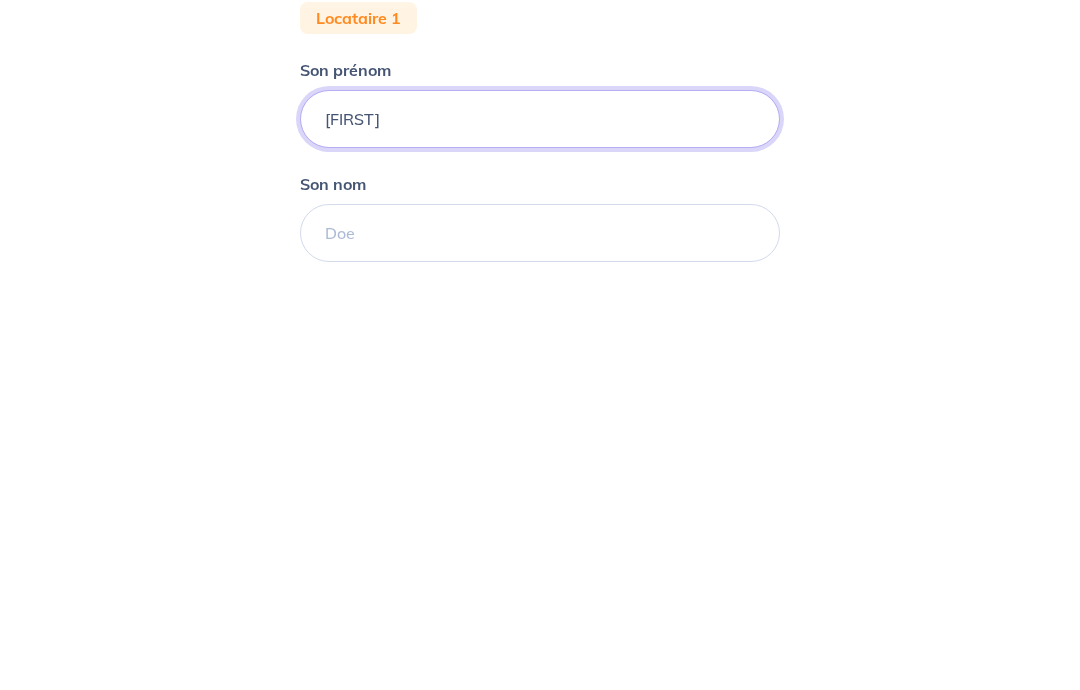 type on "[FIRST]" 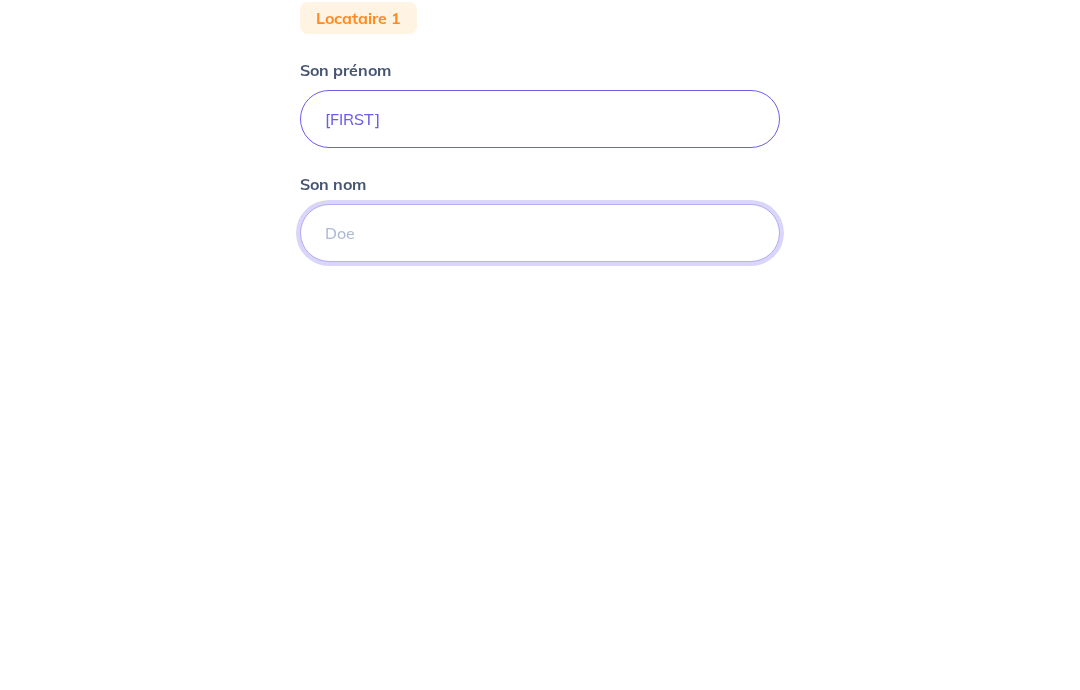 click on "Son nom" at bounding box center [540, 615] 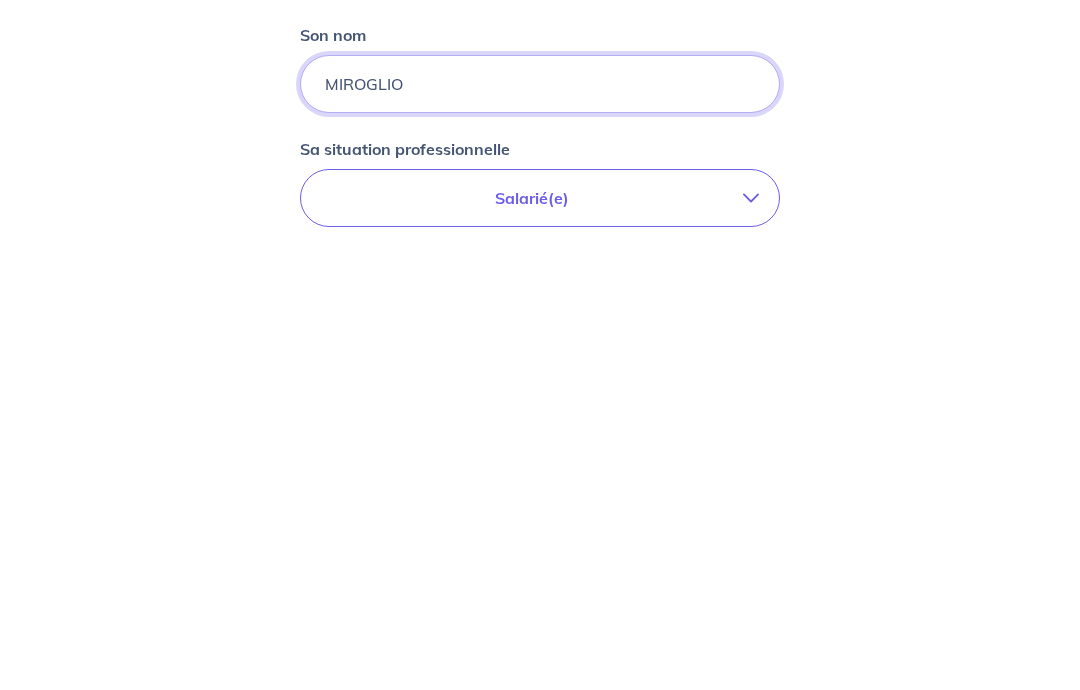 scroll, scrollTop: 165, scrollLeft: 0, axis: vertical 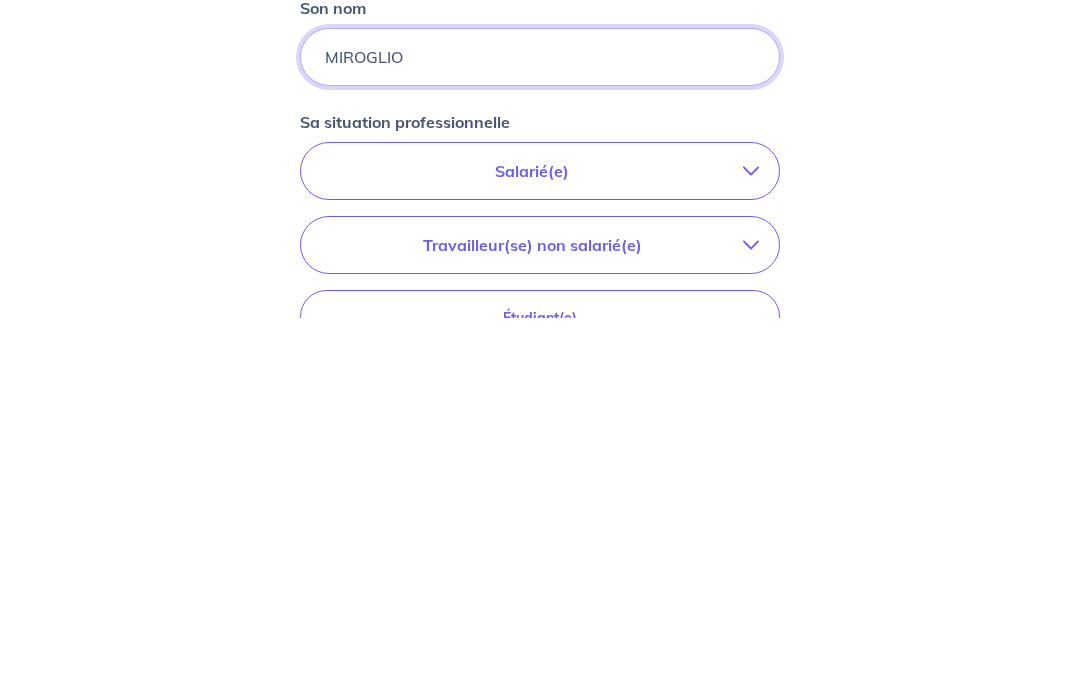 type on "MIROGLIO" 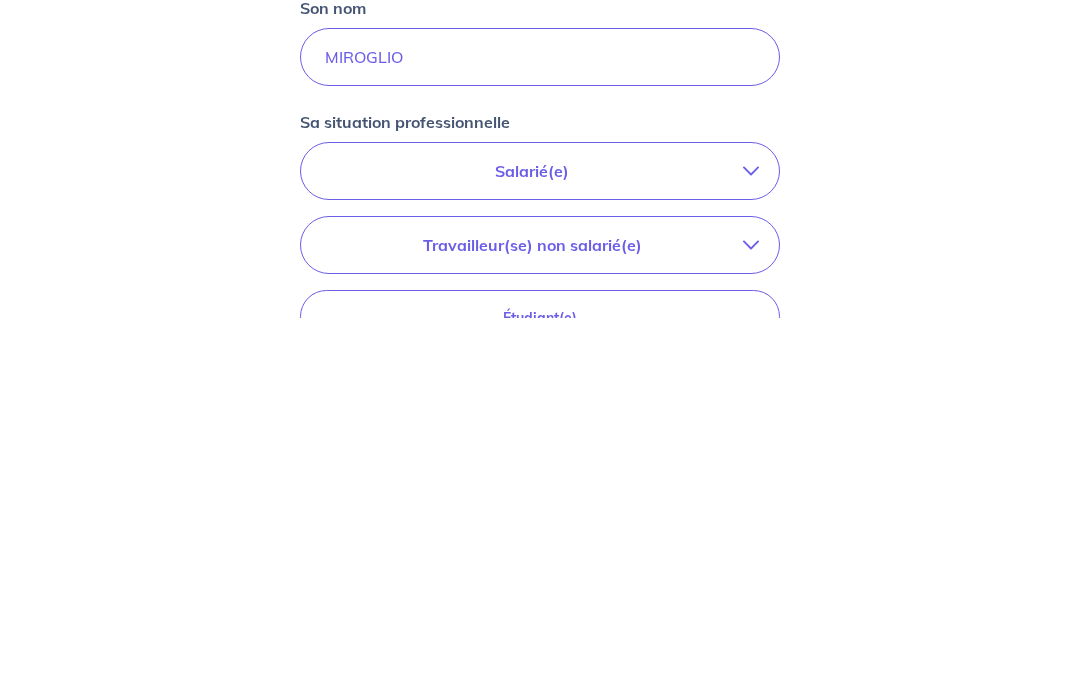 click on "Salarié(e)" at bounding box center [532, 543] 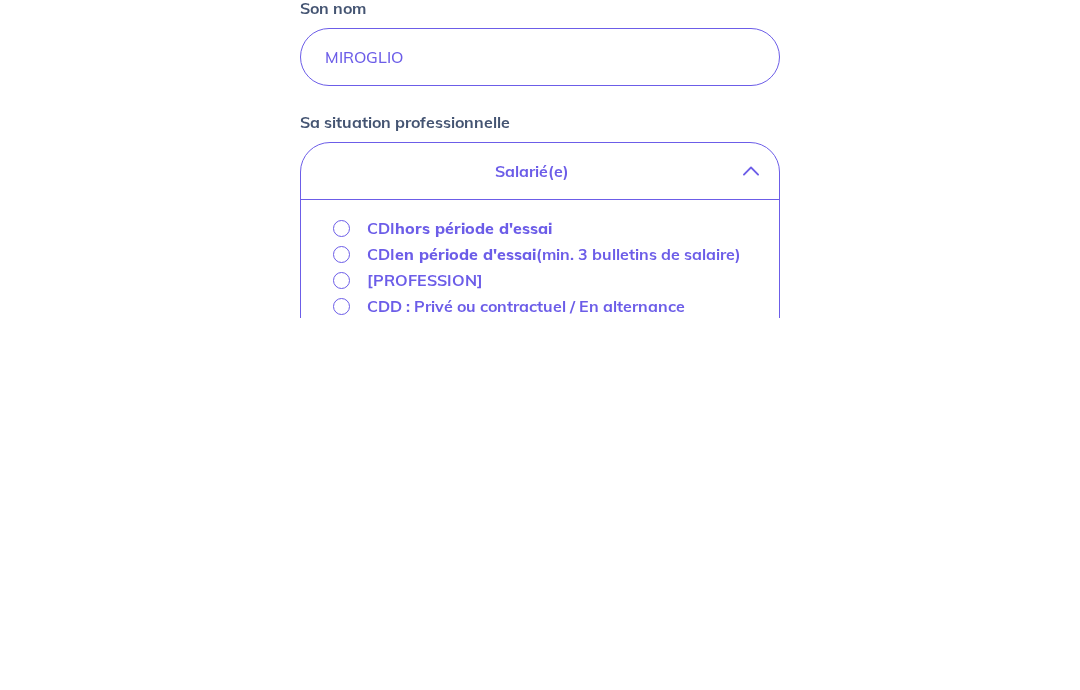 scroll, scrollTop: 605, scrollLeft: 0, axis: vertical 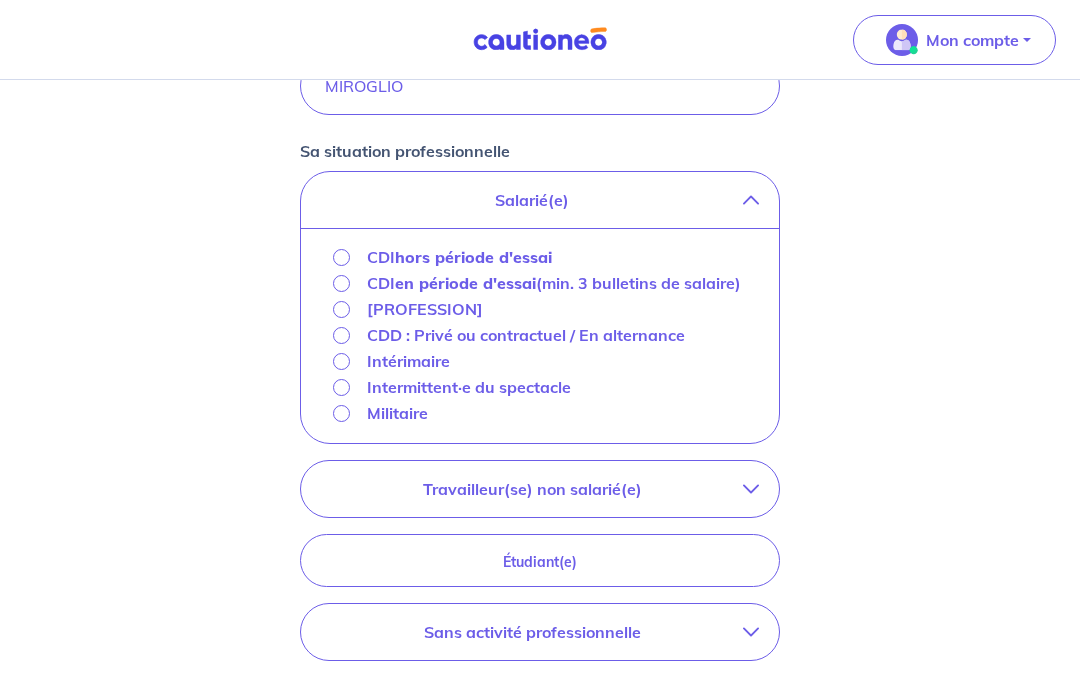 click on "[PROFESSION]" at bounding box center (442, 257) 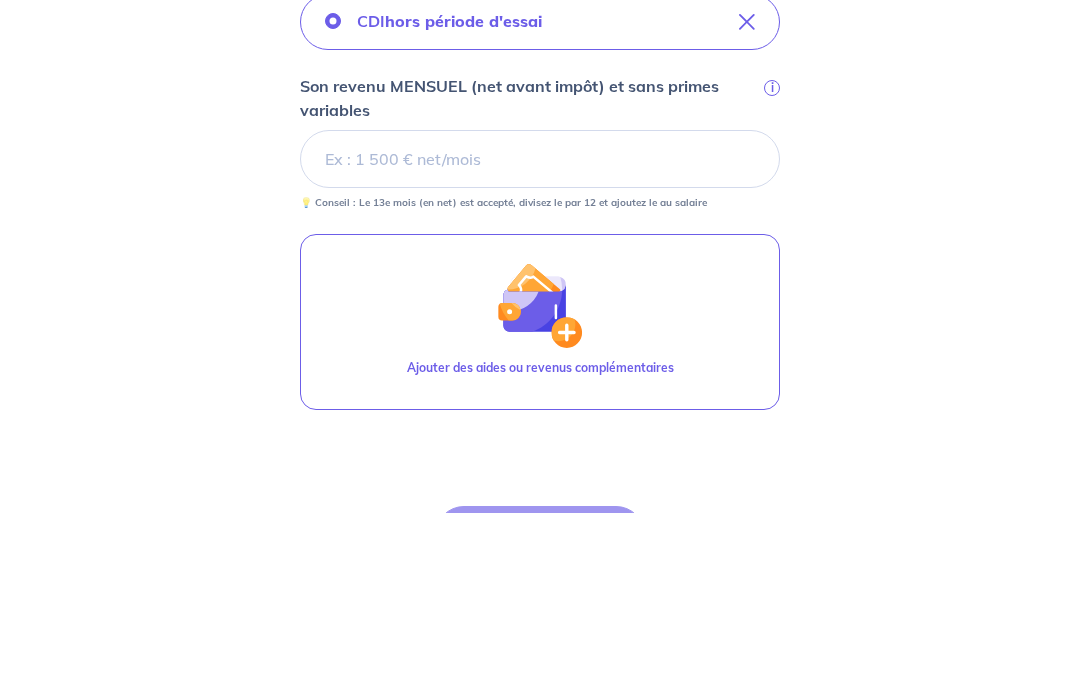 click on "Son revenu MENSUEL (net avant impôt) et sans primes variables i" at bounding box center [540, 336] 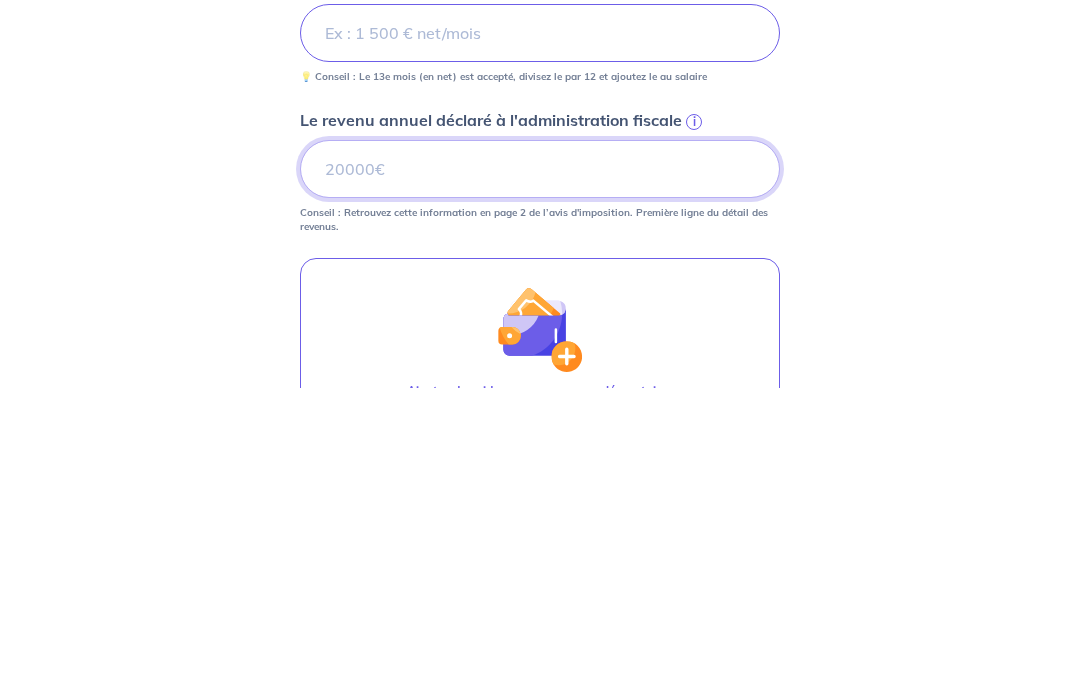 click on "Le revenu annuel déclaré à l'administration fiscale i" at bounding box center (540, 472) 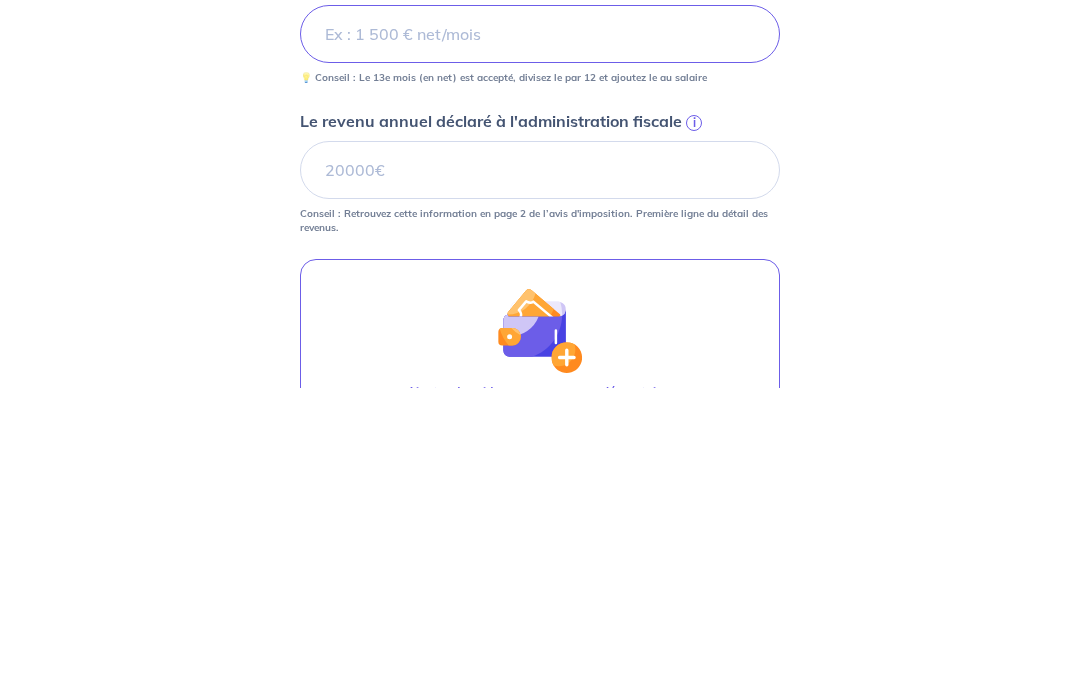 scroll, scrollTop: 904, scrollLeft: 0, axis: vertical 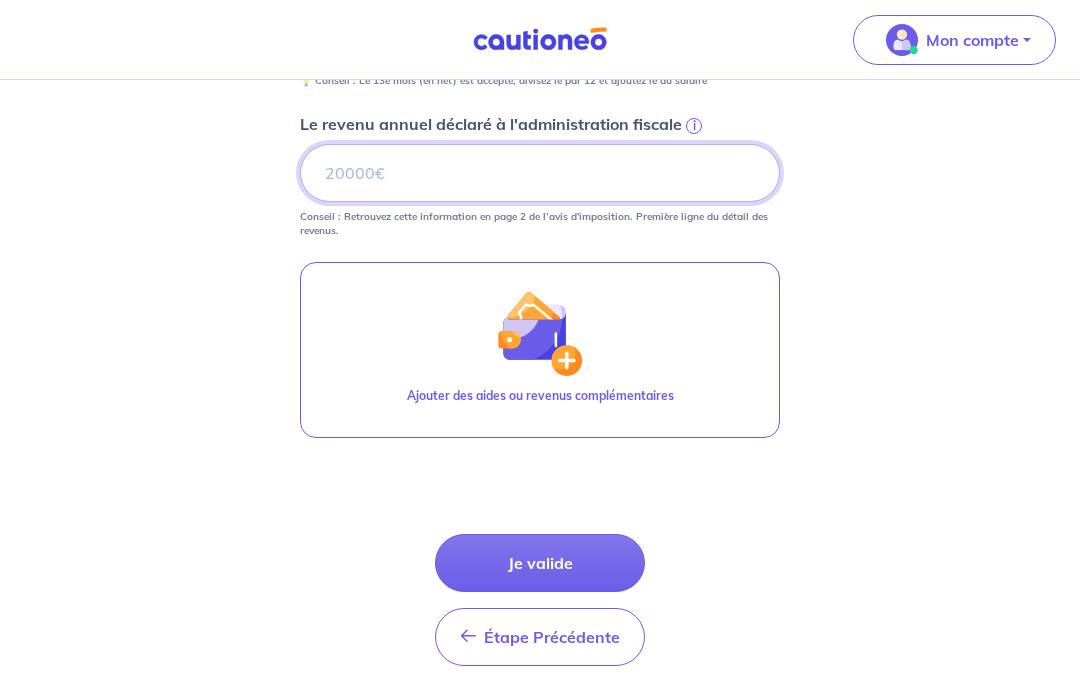 type on "[NUMBER]" 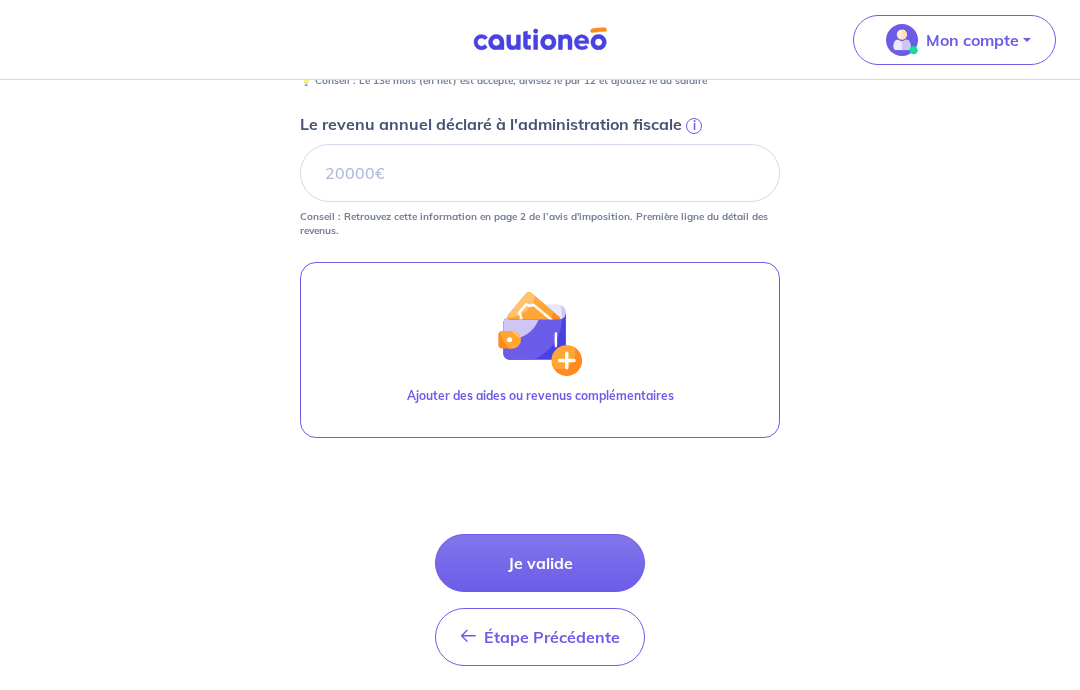 click at bounding box center (540, 333) 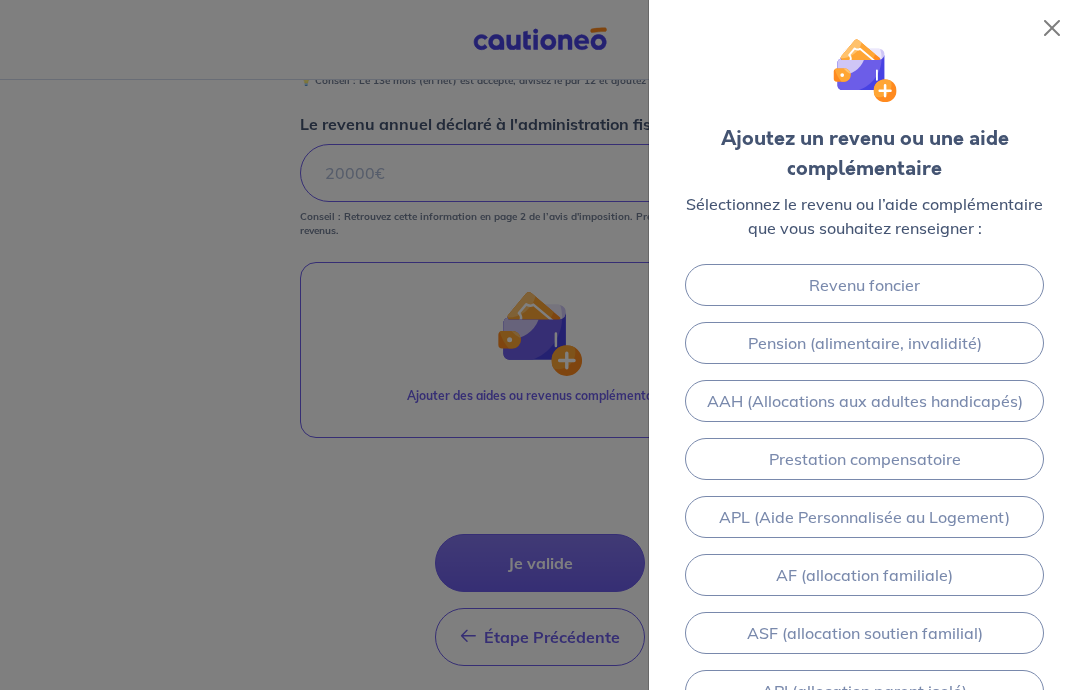 click on "Revenu foncier" at bounding box center [864, 285] 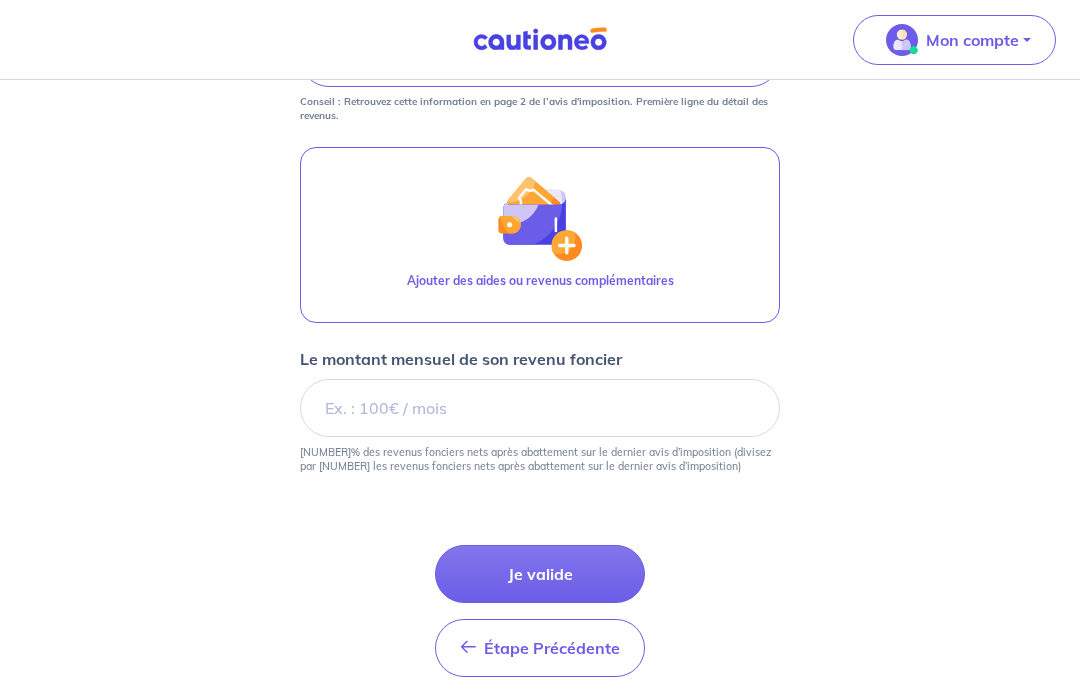 scroll, scrollTop: 1030, scrollLeft: 0, axis: vertical 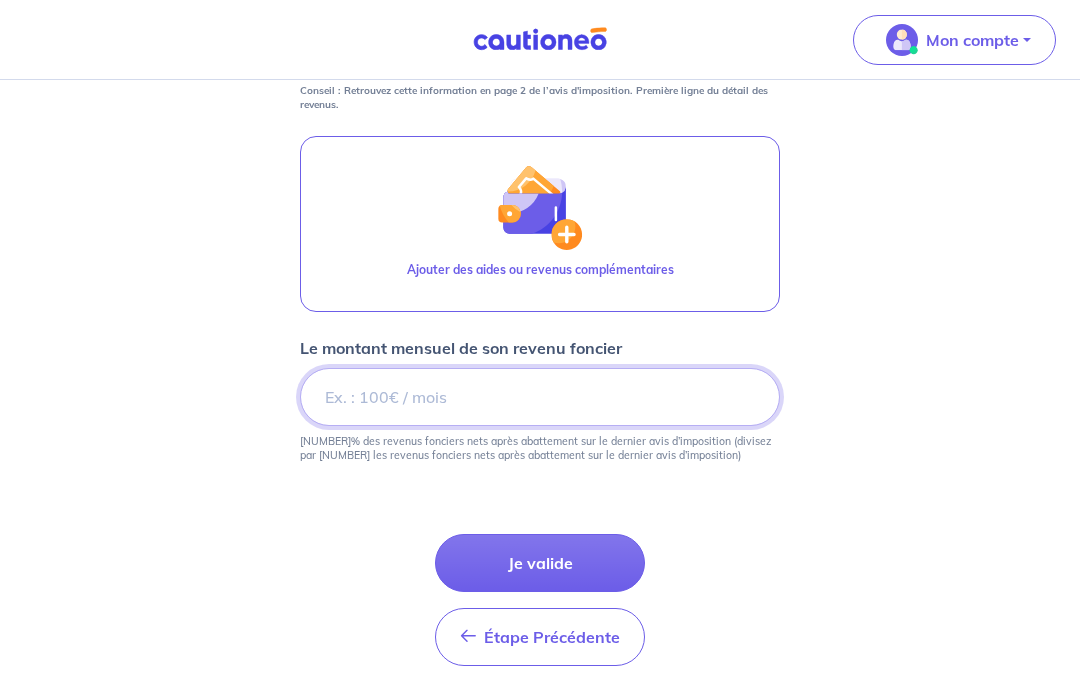 click on "Le montant mensuel de son revenu foncier" at bounding box center [540, 397] 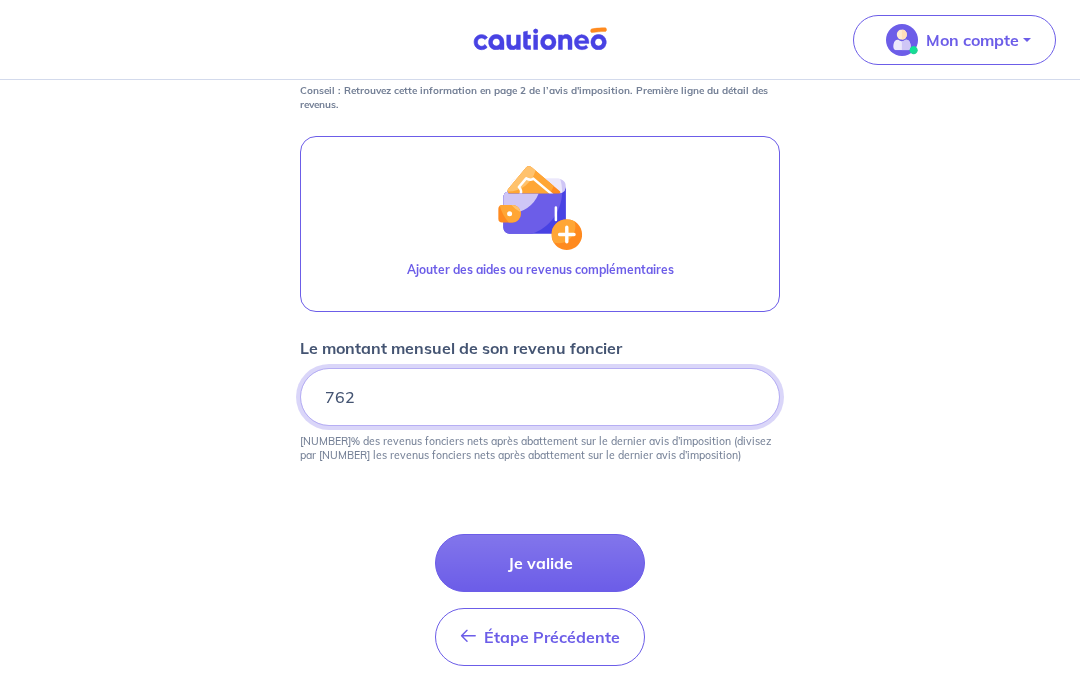 type on "762" 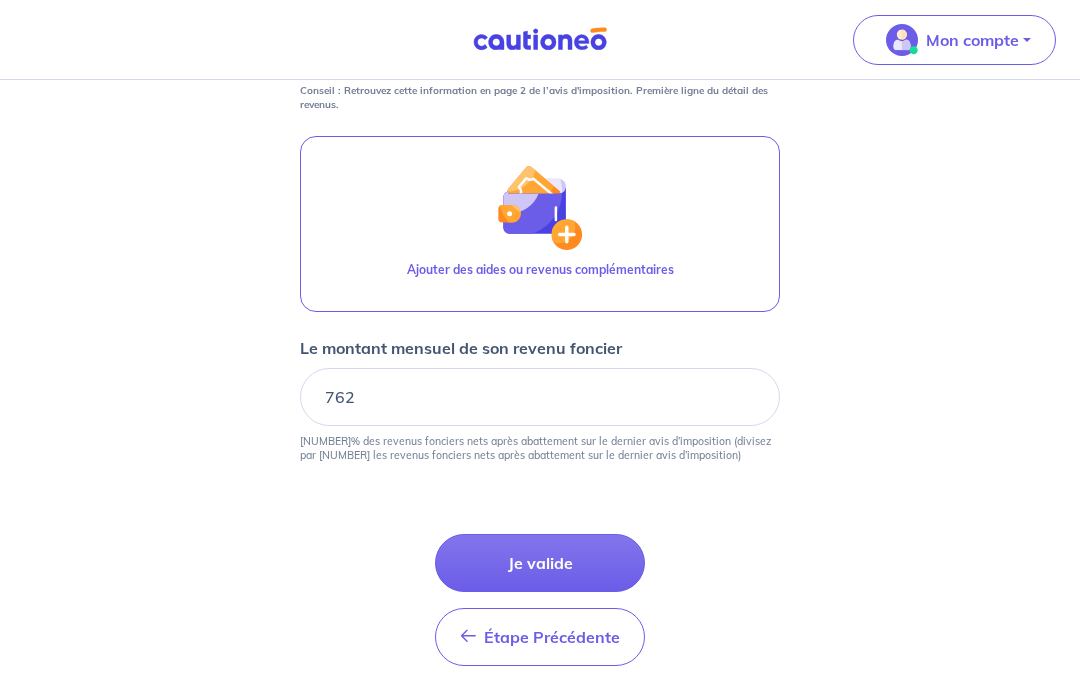 click on "Je valide" at bounding box center [540, 563] 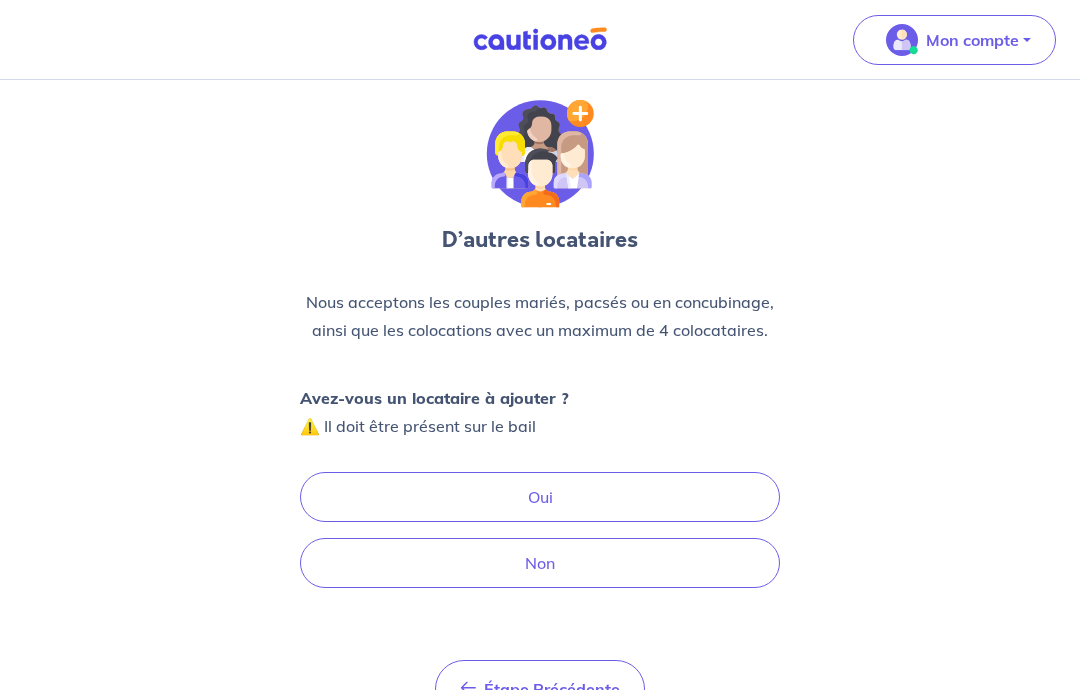 scroll, scrollTop: 0, scrollLeft: 0, axis: both 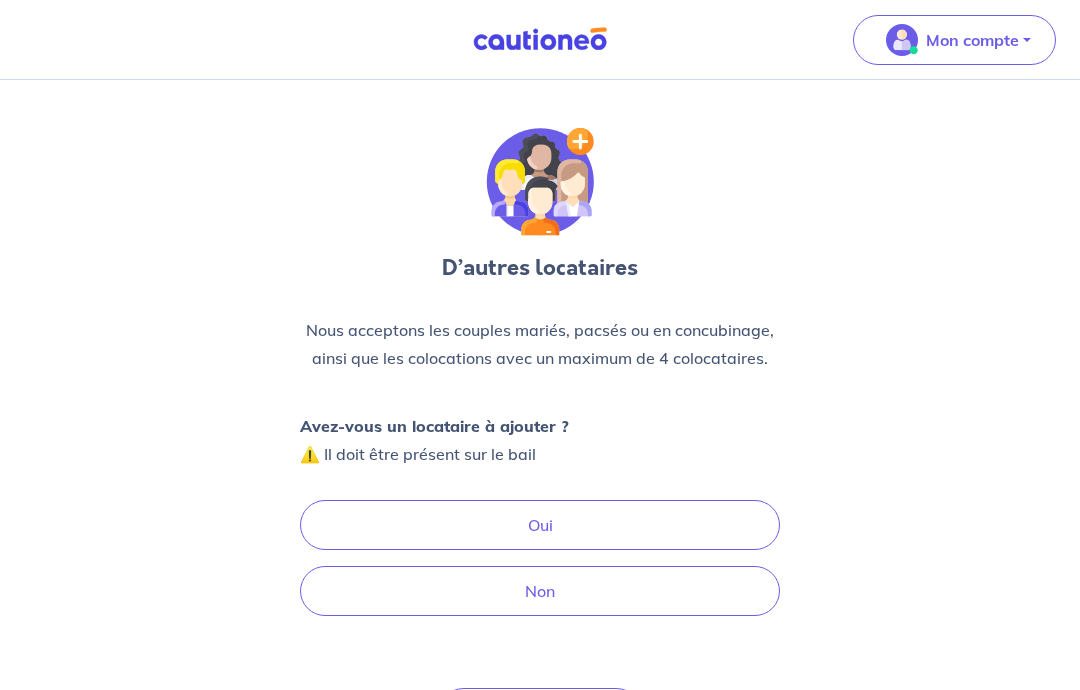 click on "Non" at bounding box center (540, 591) 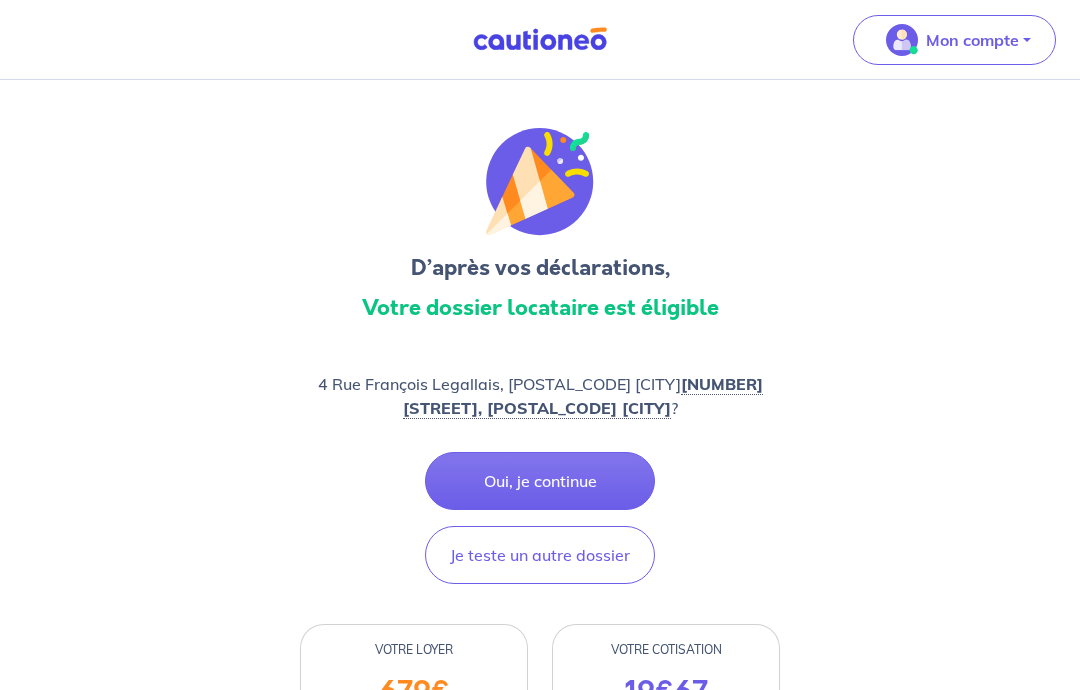 click on "Oui, je continue" at bounding box center (540, 481) 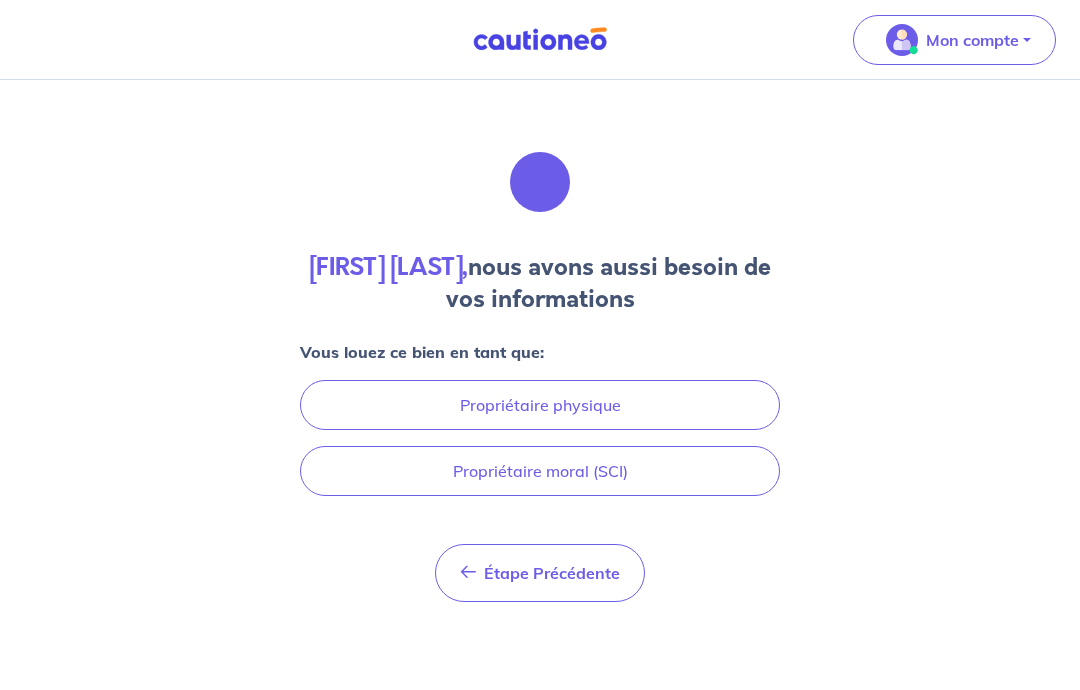 click on "Propriétaire physique" at bounding box center (540, 405) 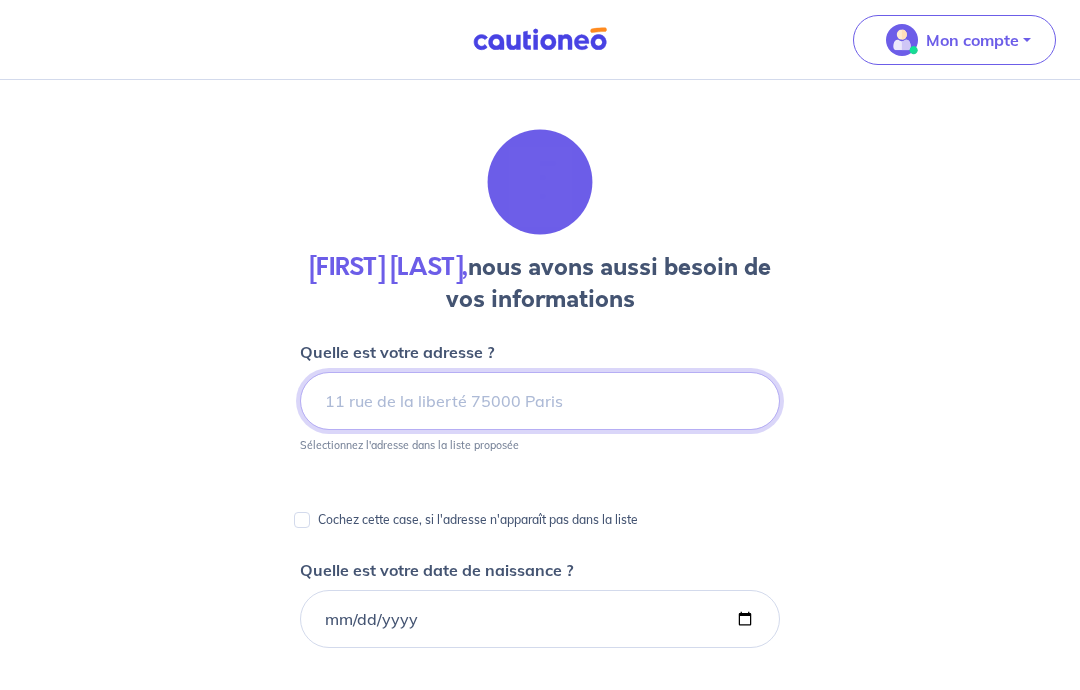 click at bounding box center [540, 401] 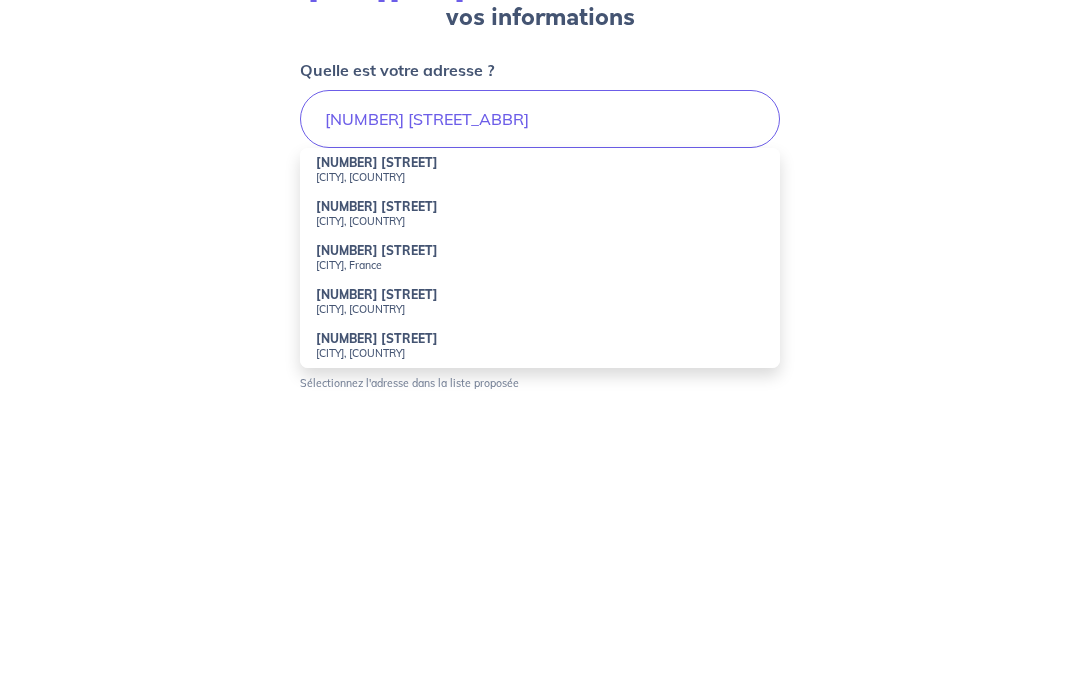click on "[NUMBER] [STREET]" at bounding box center (377, 488) 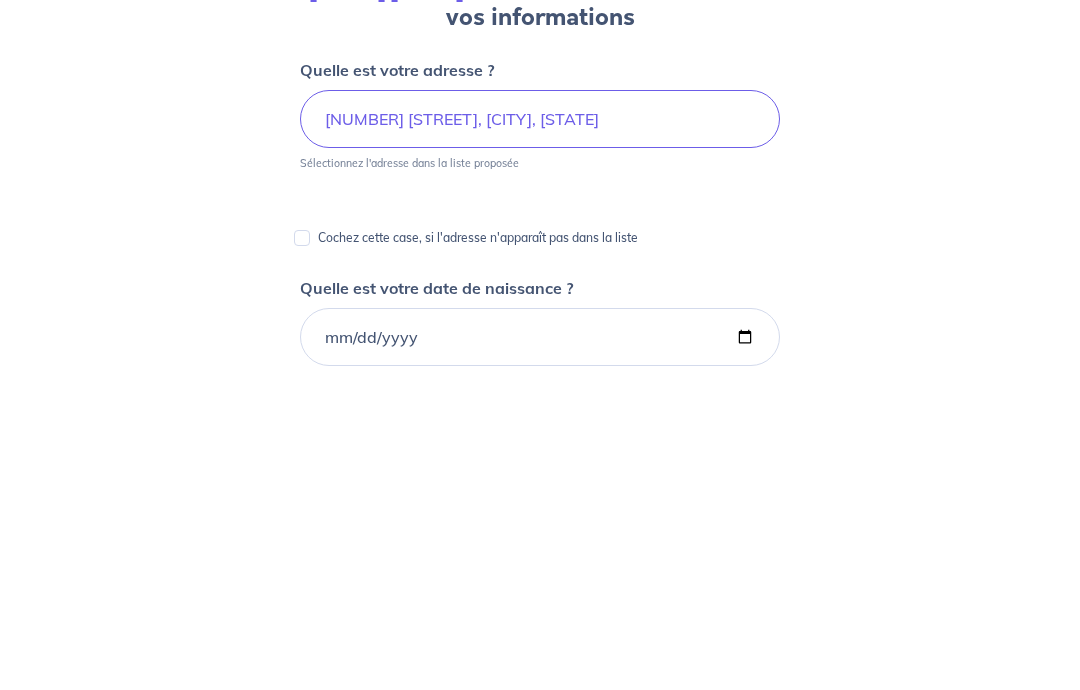 scroll, scrollTop: 282, scrollLeft: 0, axis: vertical 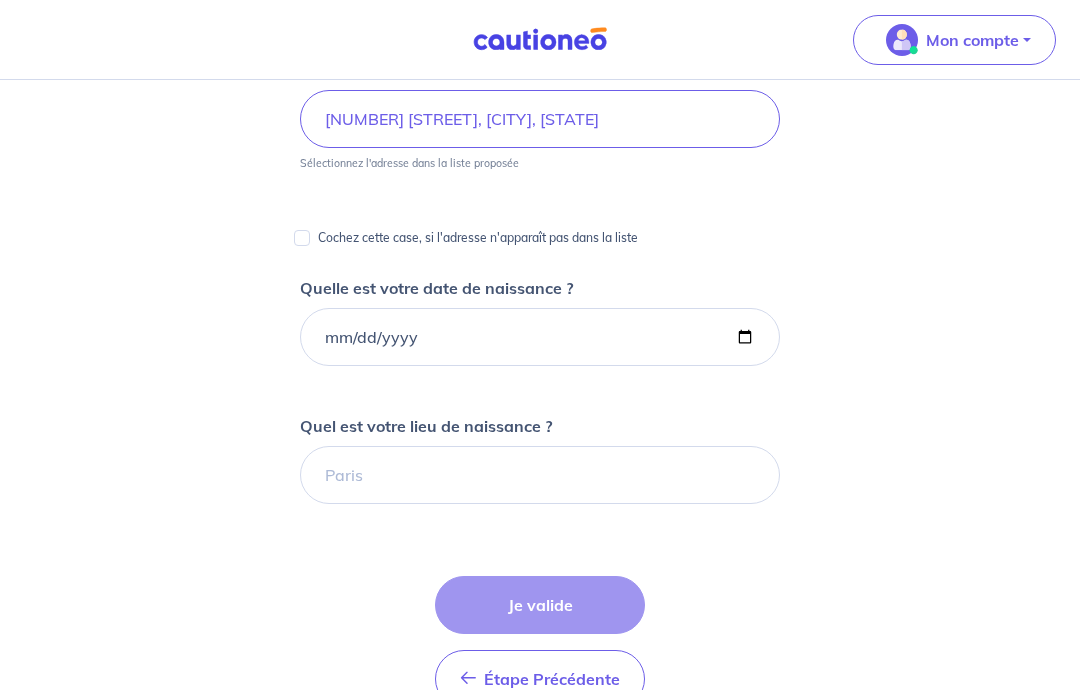 click on "Cochez cette case, si l'adresse n'apparaît pas dans la liste" at bounding box center [478, 238] 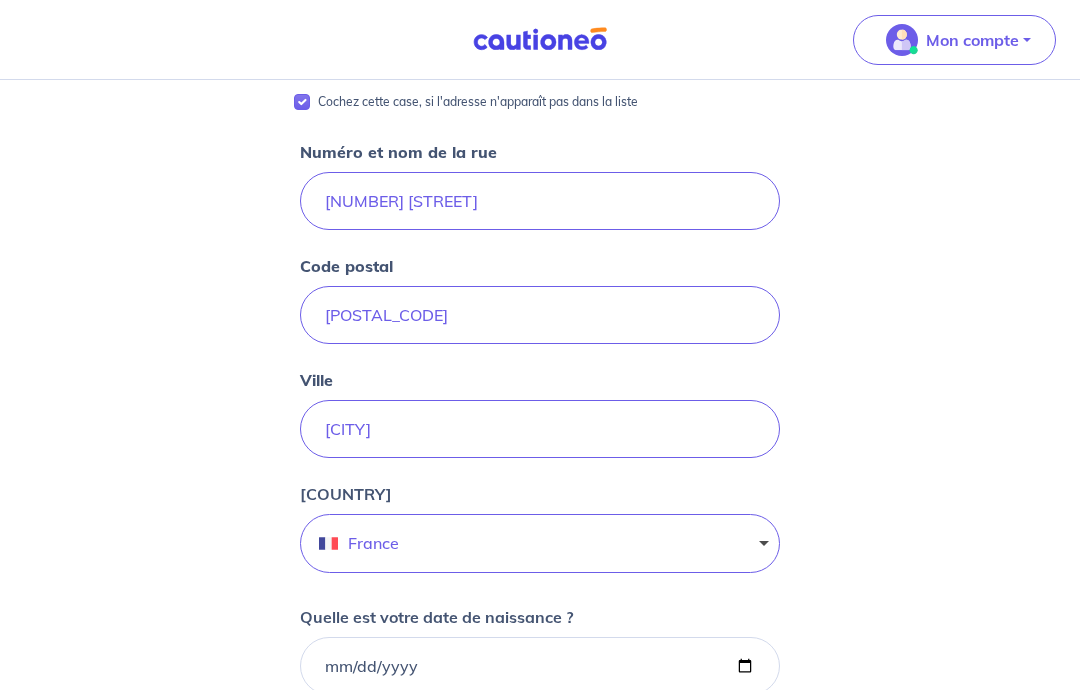 click on "Cochez cette case, si l'adresse n'apparaît pas dans la liste" at bounding box center [302, 102] 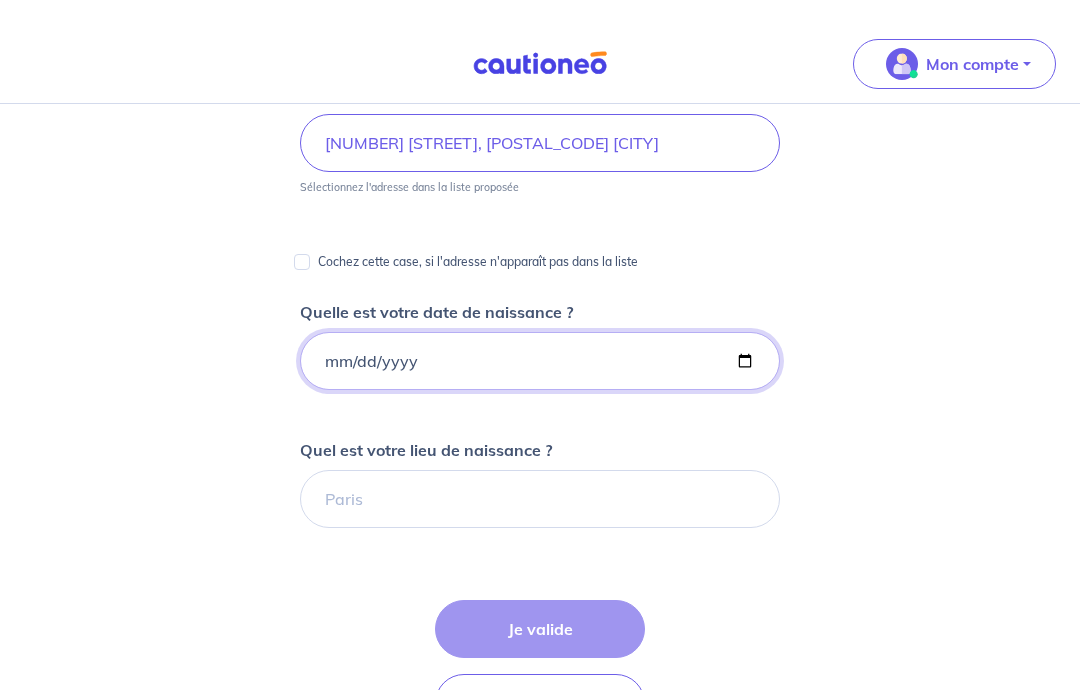 click on "Quelle est votre date de naissance ?" at bounding box center (540, 337) 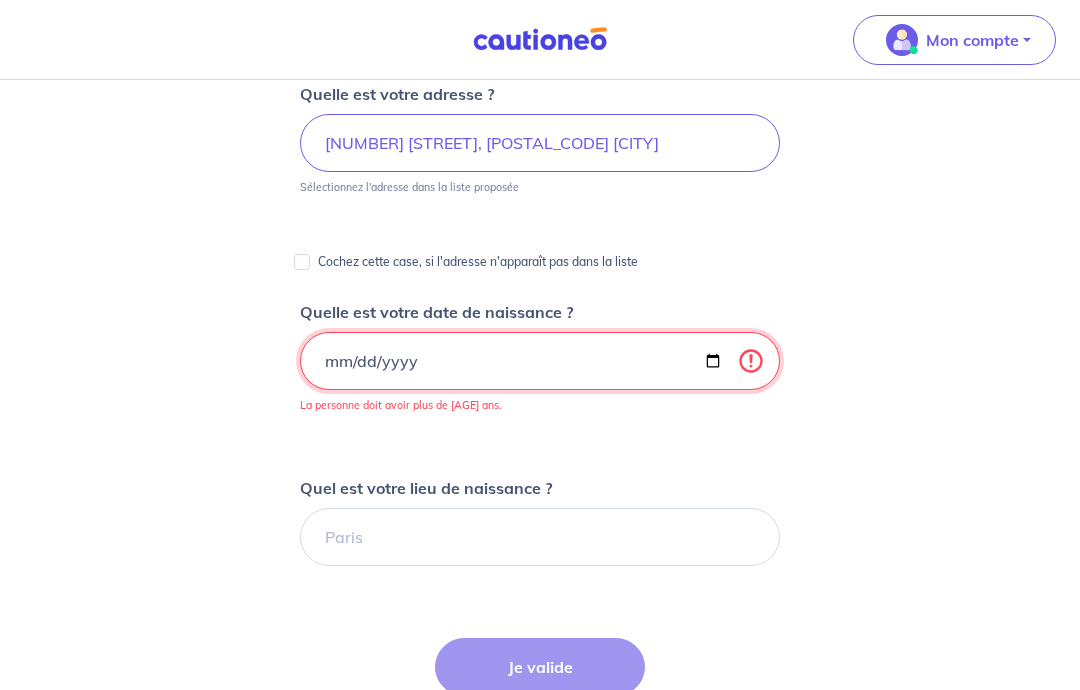 click on "[DATE]" at bounding box center (540, 361) 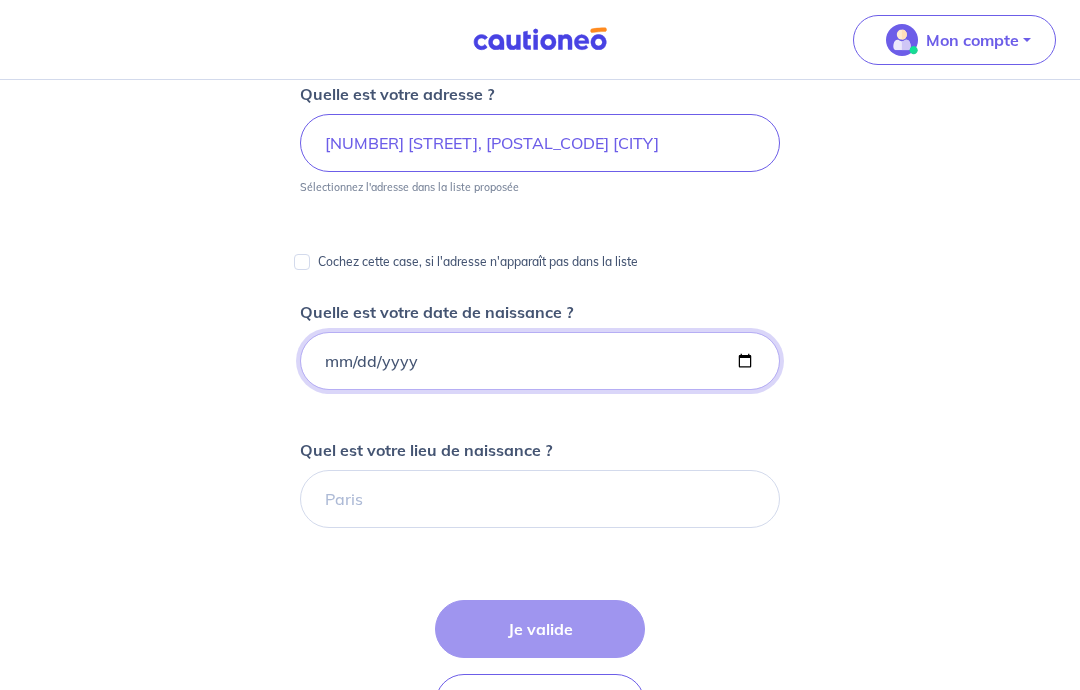 click on "[DATE]" at bounding box center (540, 361) 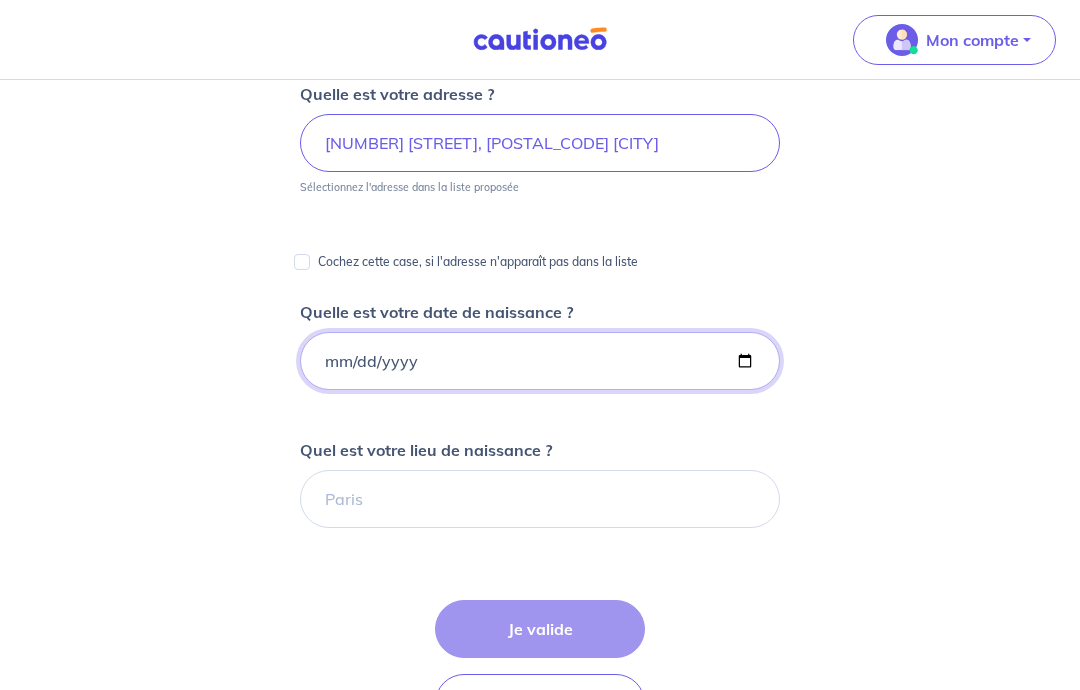 type on "[DATE]" 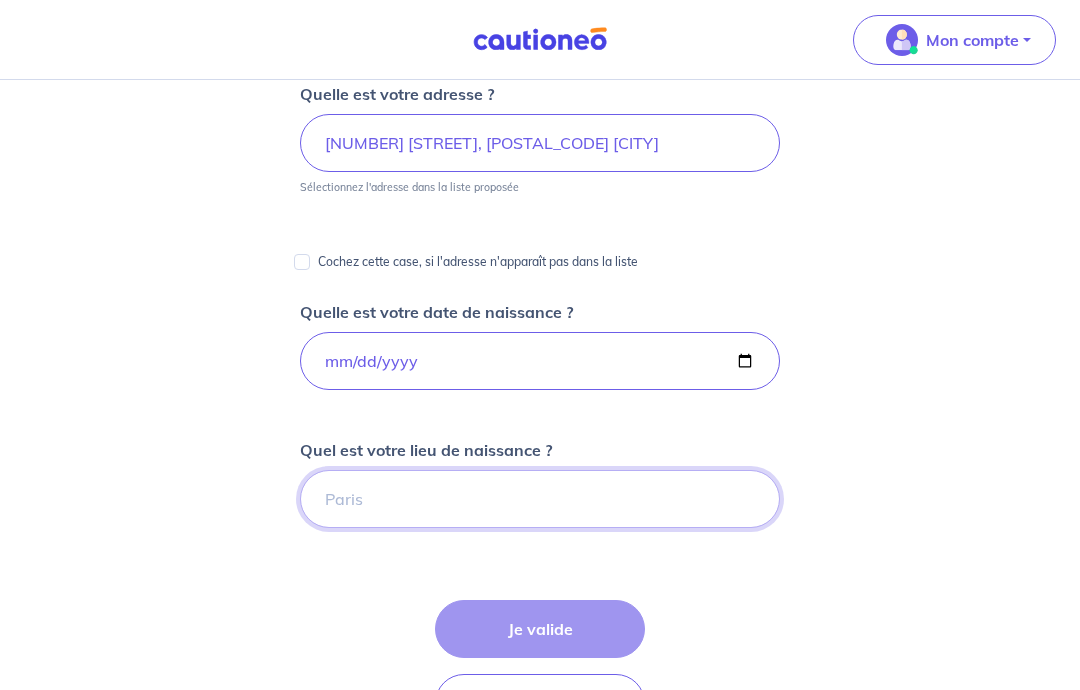 click on "Quel est votre lieu de naissance ?" at bounding box center [540, 499] 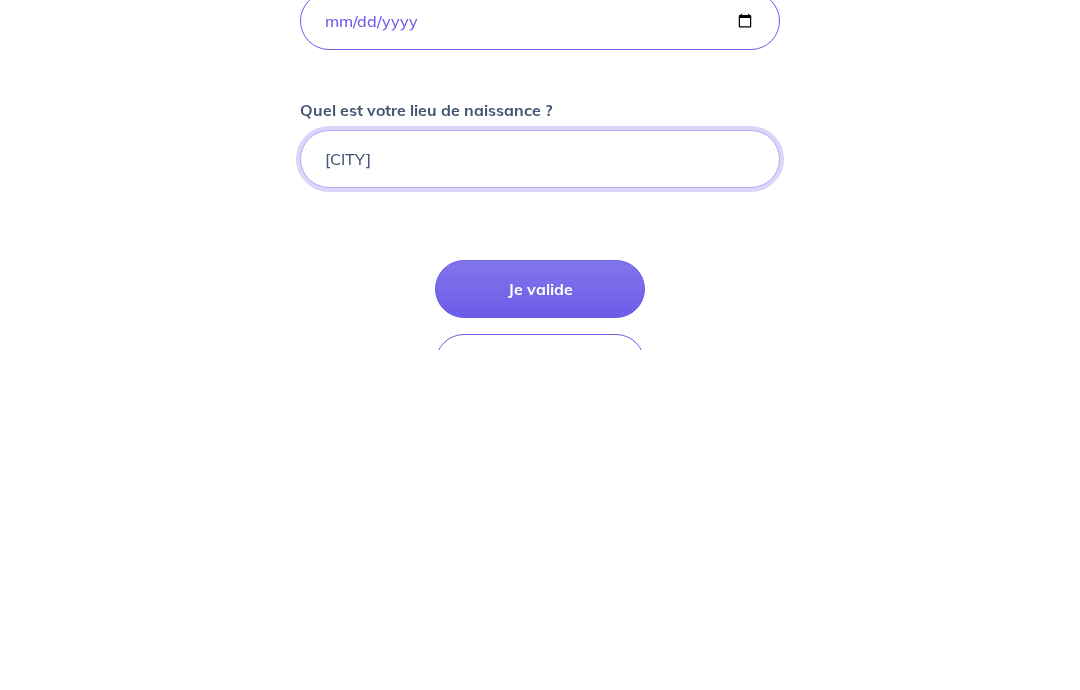 type on "[CITY]" 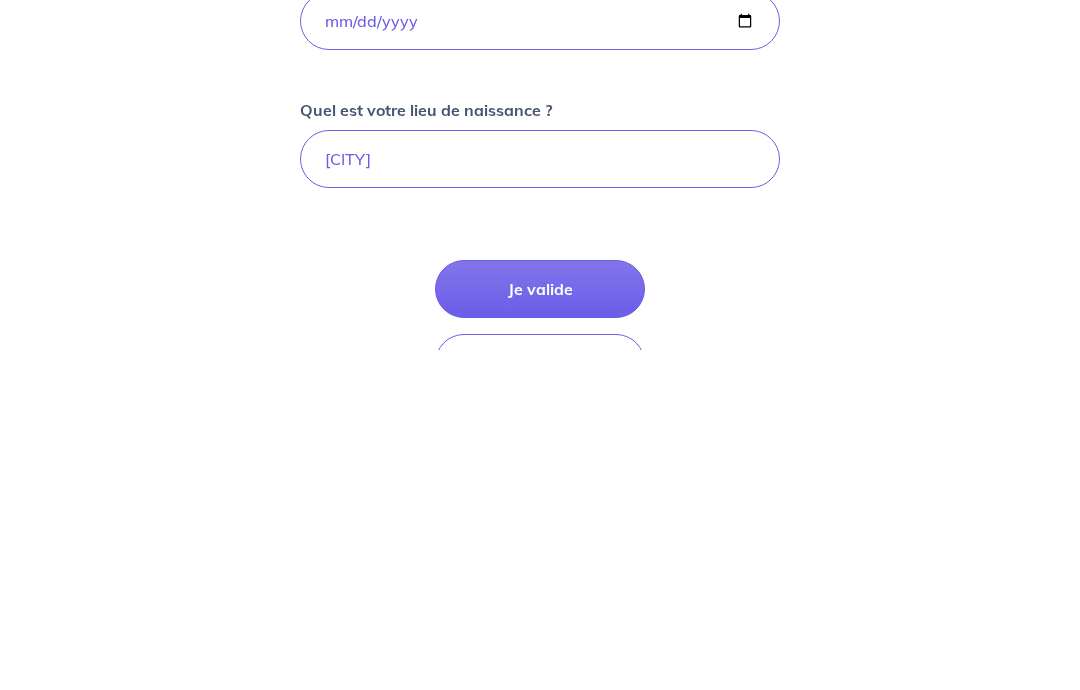 click on "Je valide" at bounding box center (540, 629) 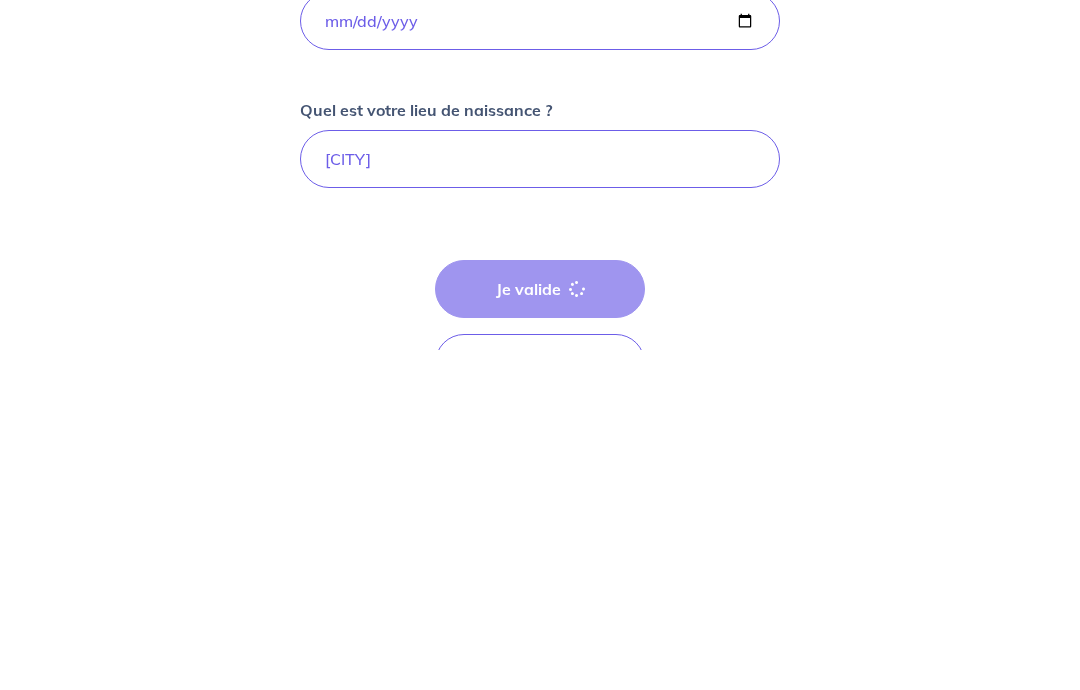 scroll, scrollTop: 598, scrollLeft: 0, axis: vertical 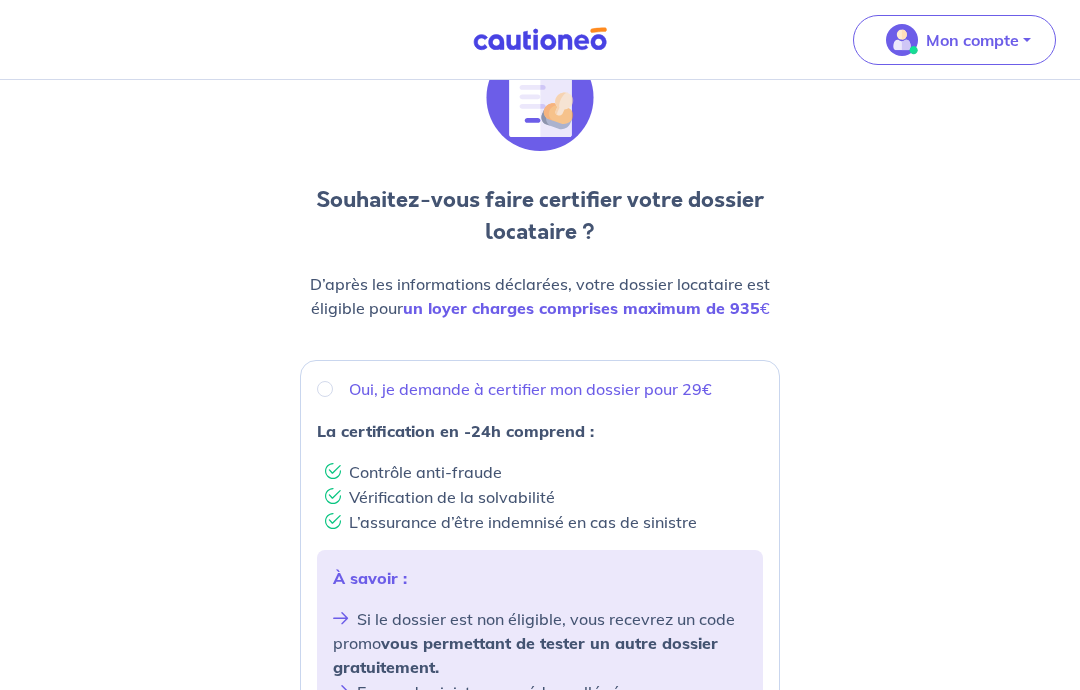 click on "Oui, je demande à certifier mon dossier pour 29€" at bounding box center [540, 389] 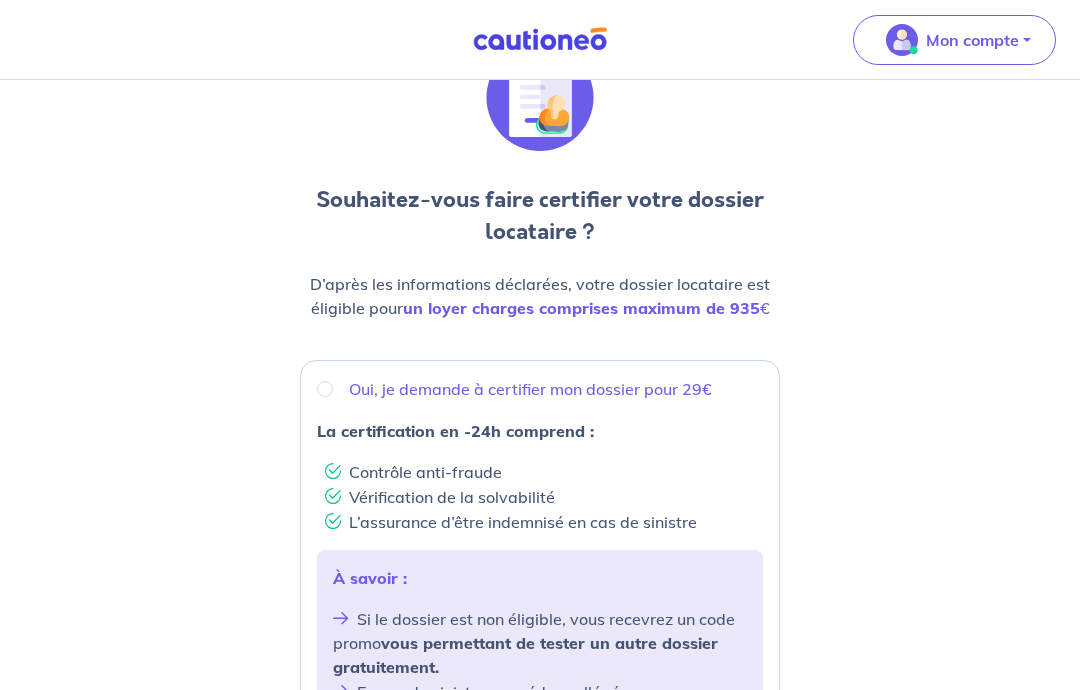 radio on "true" 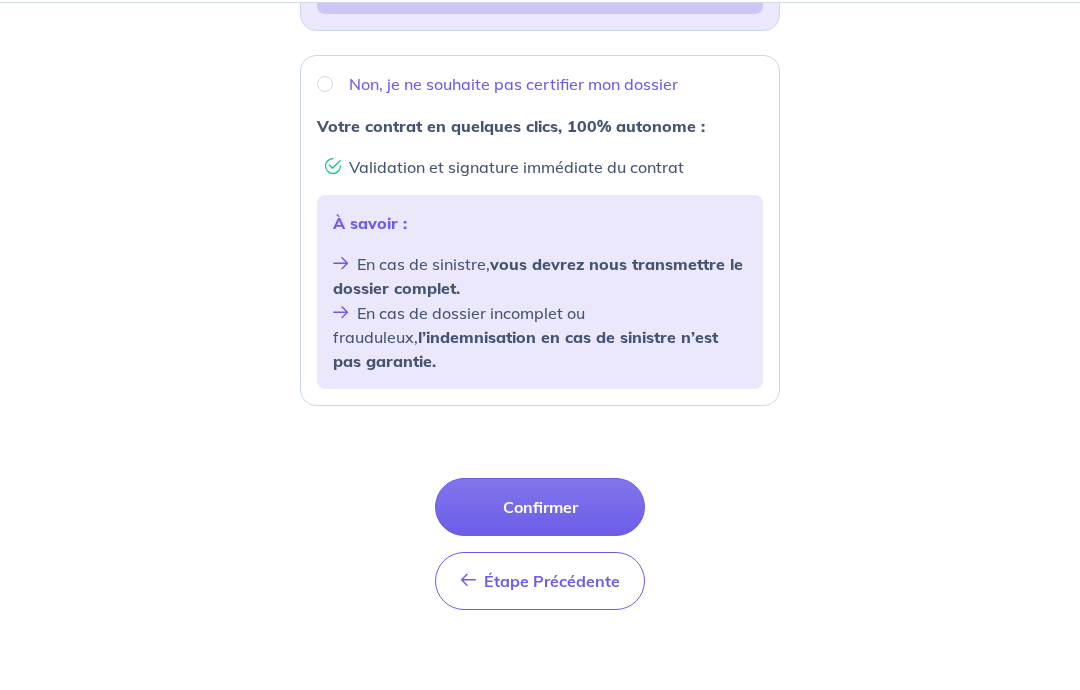 click on "Confirmer" at bounding box center (540, 584) 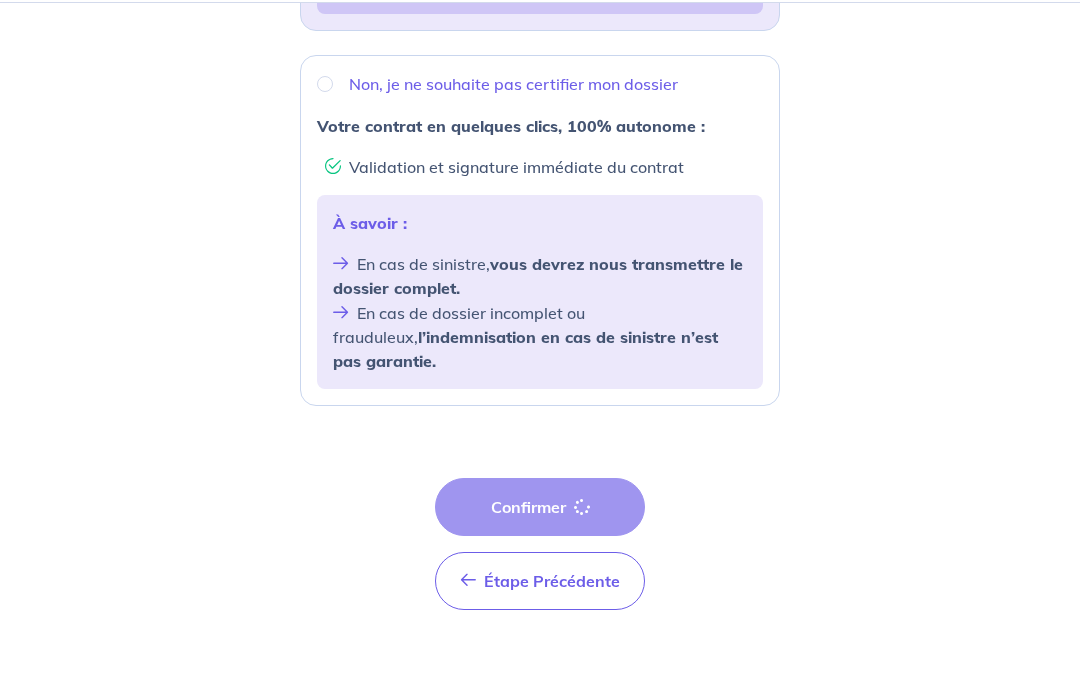 scroll, scrollTop: 790, scrollLeft: 0, axis: vertical 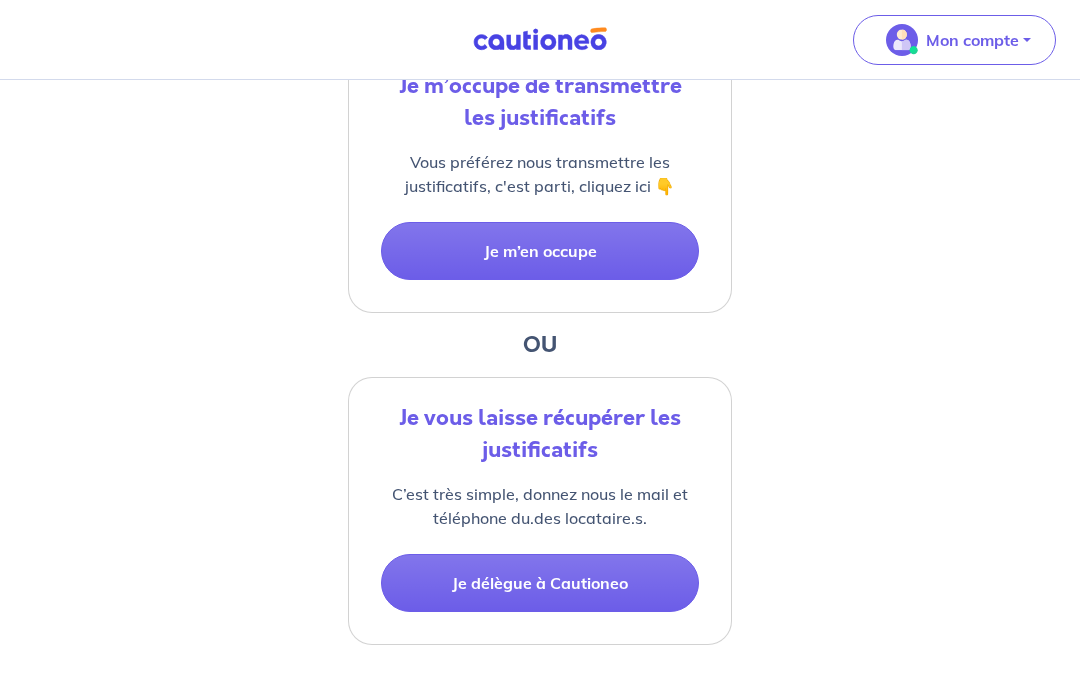 click on "Je m’en occupe" at bounding box center (540, 251) 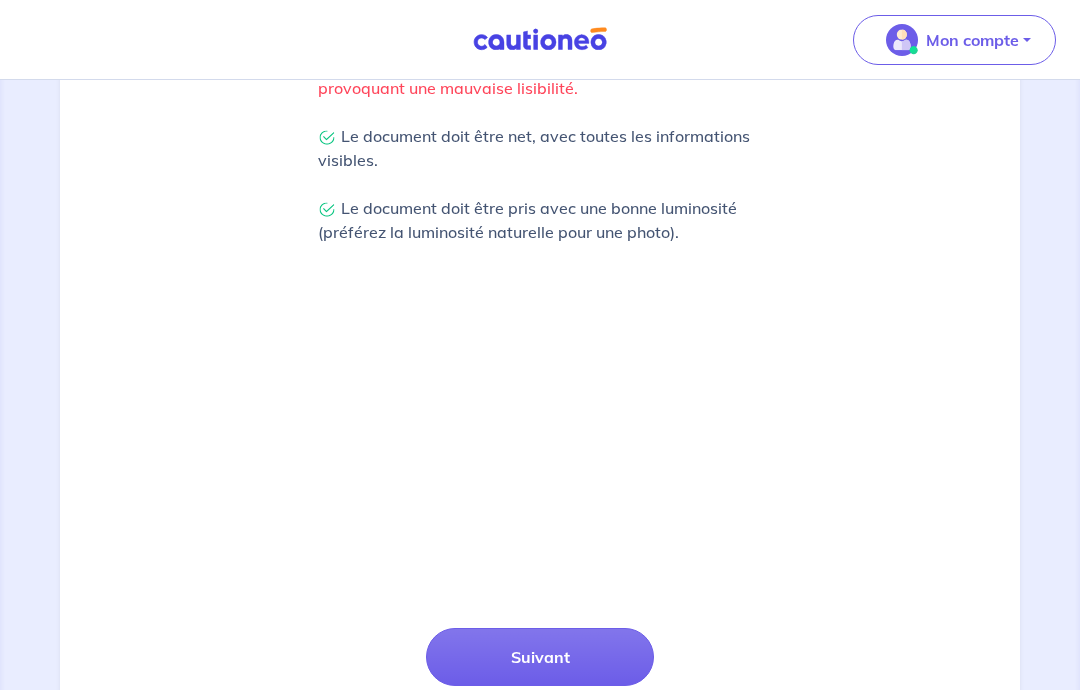 scroll, scrollTop: 503, scrollLeft: 0, axis: vertical 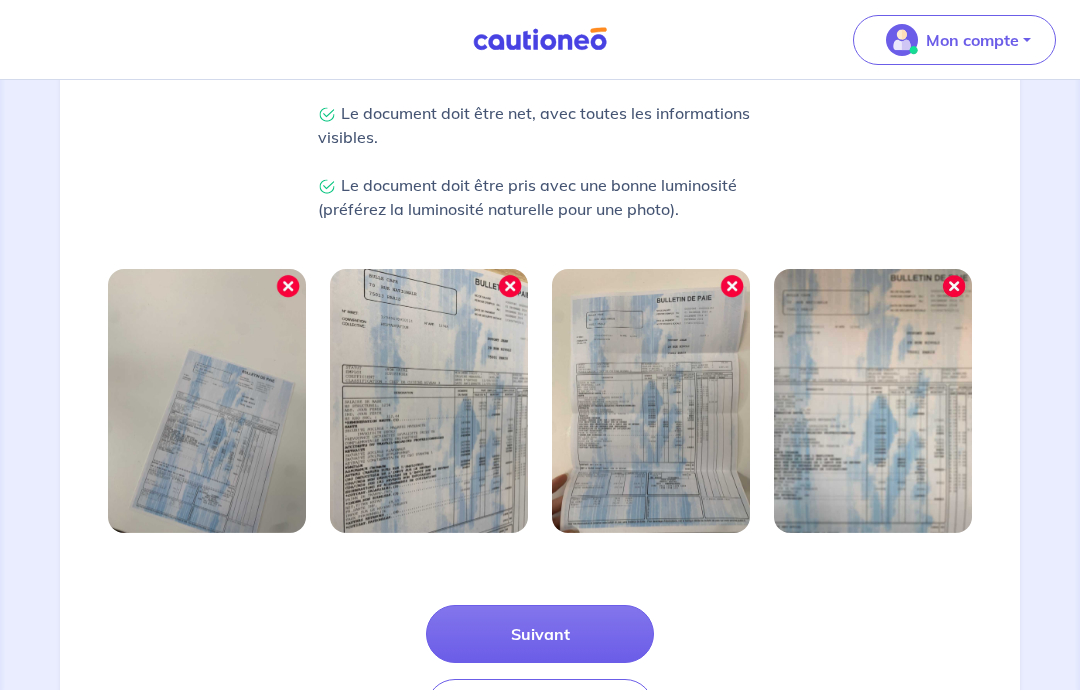 click on "Suivant" at bounding box center (540, 634) 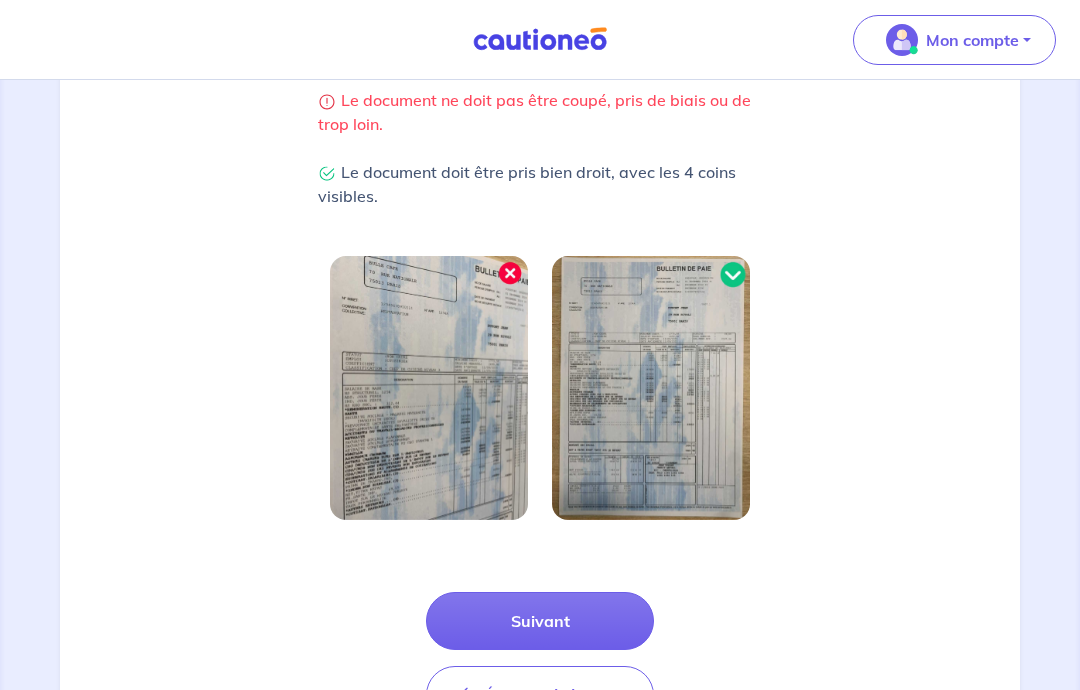 scroll, scrollTop: 494, scrollLeft: 0, axis: vertical 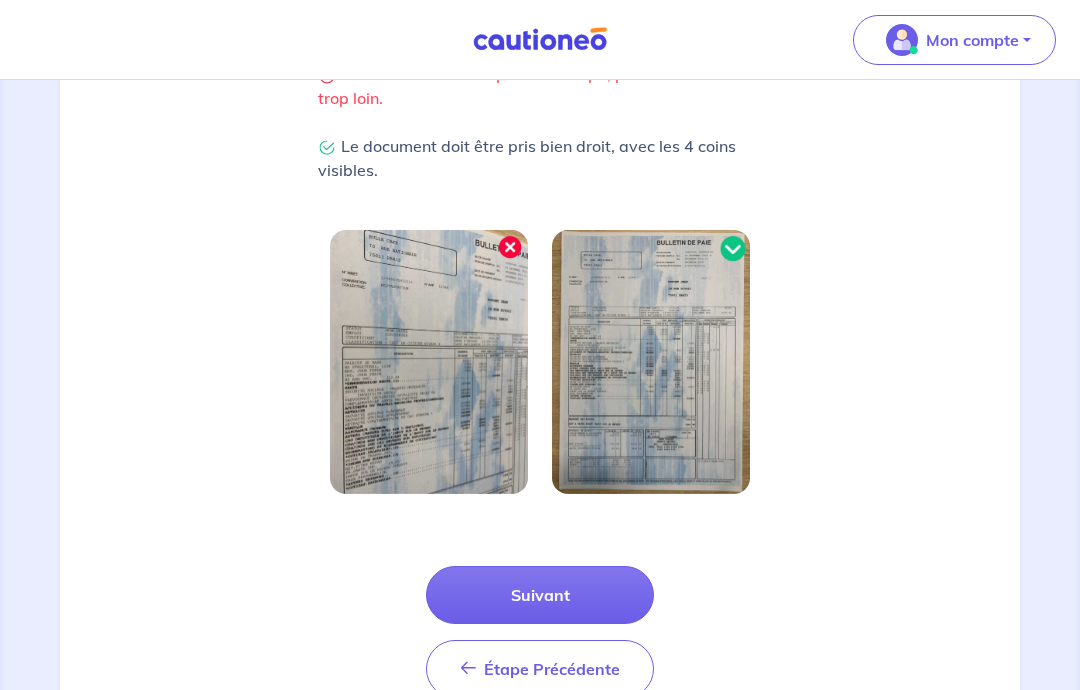 click on "Suivant" at bounding box center (540, 595) 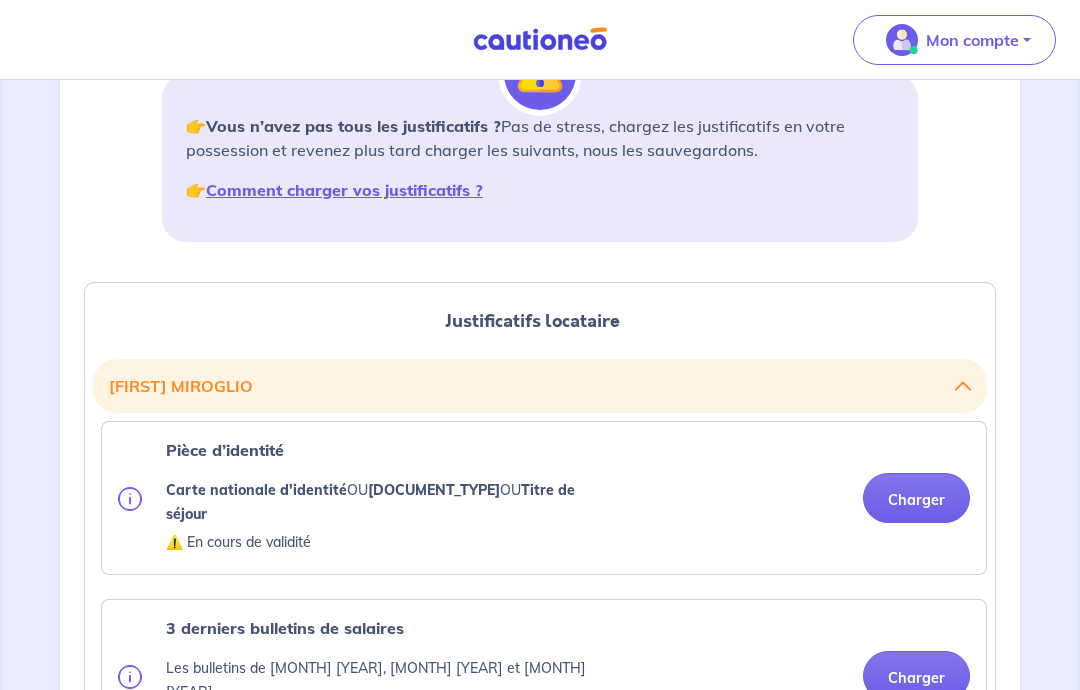 scroll, scrollTop: 305, scrollLeft: 0, axis: vertical 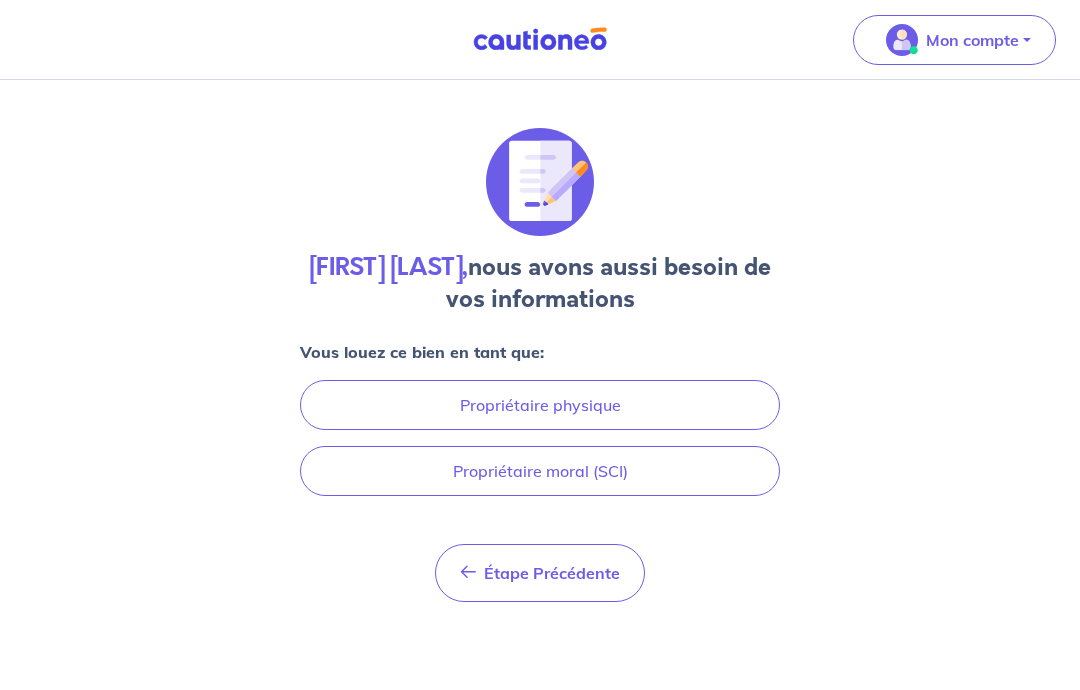 click on "Propriétaire physique" at bounding box center (540, 405) 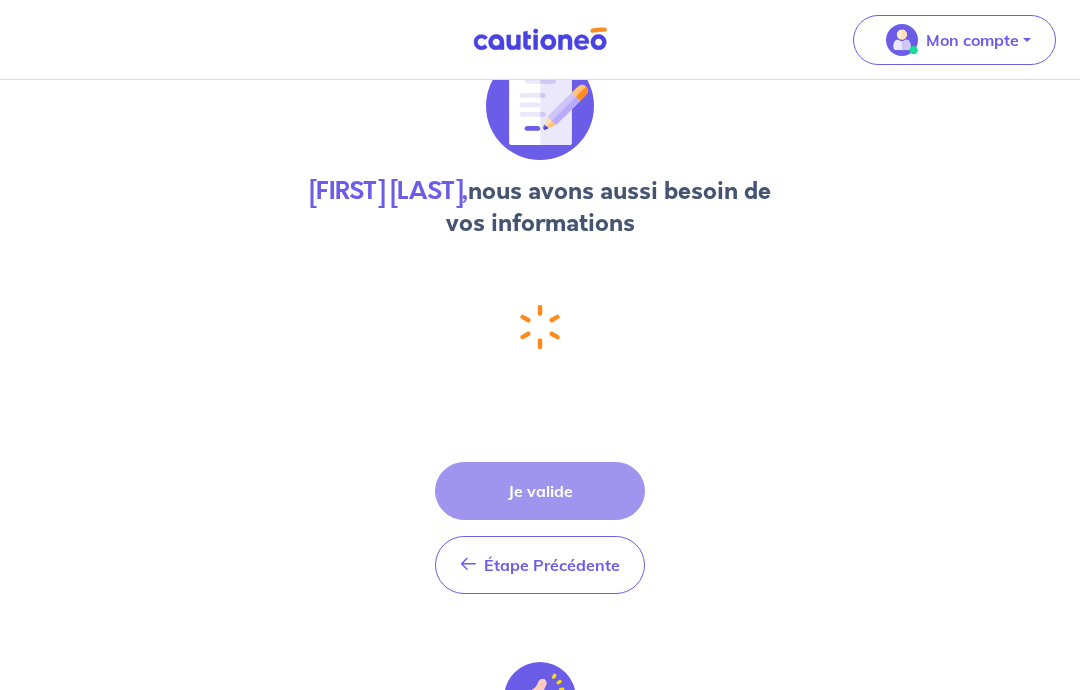 select on "FR" 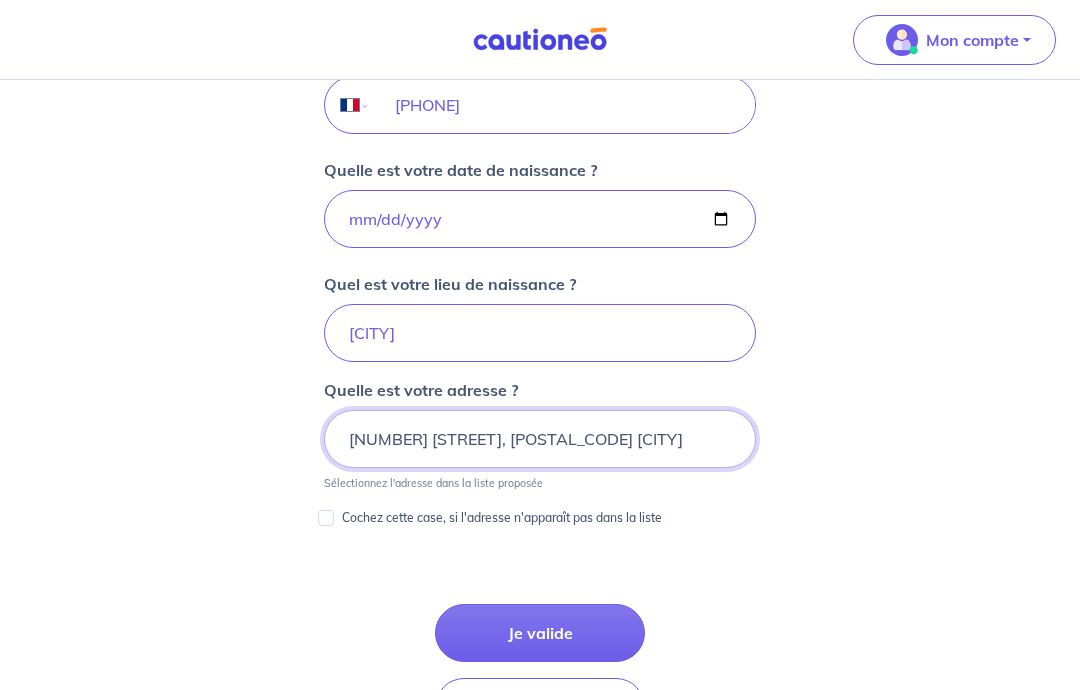 scroll, scrollTop: 894, scrollLeft: 0, axis: vertical 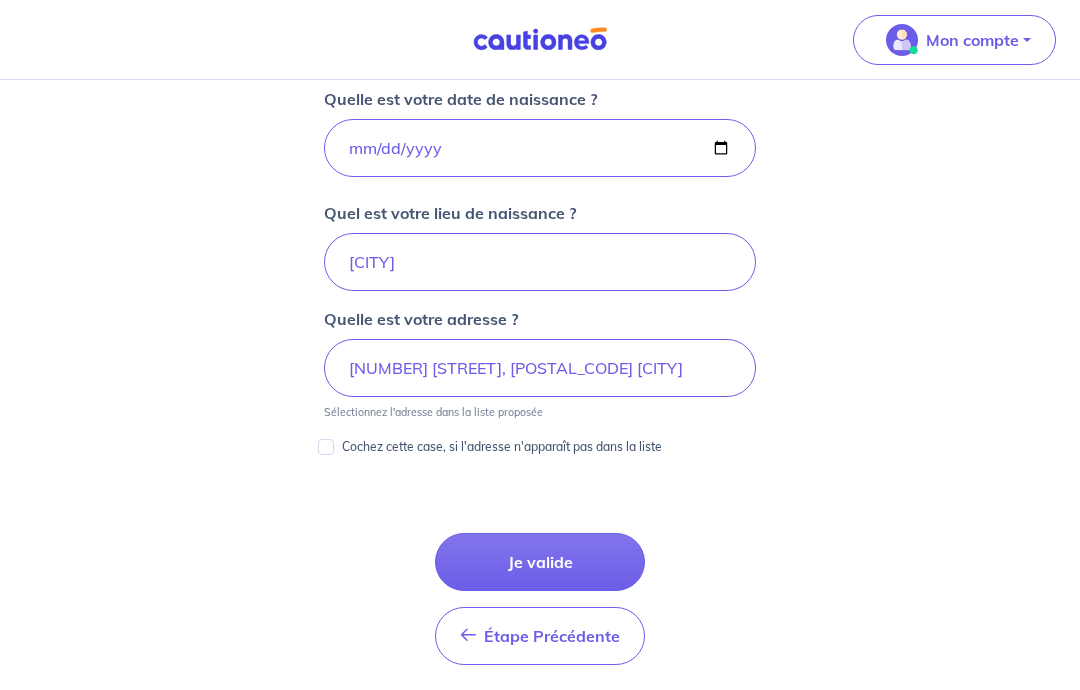 click on "Je valide" at bounding box center [540, 563] 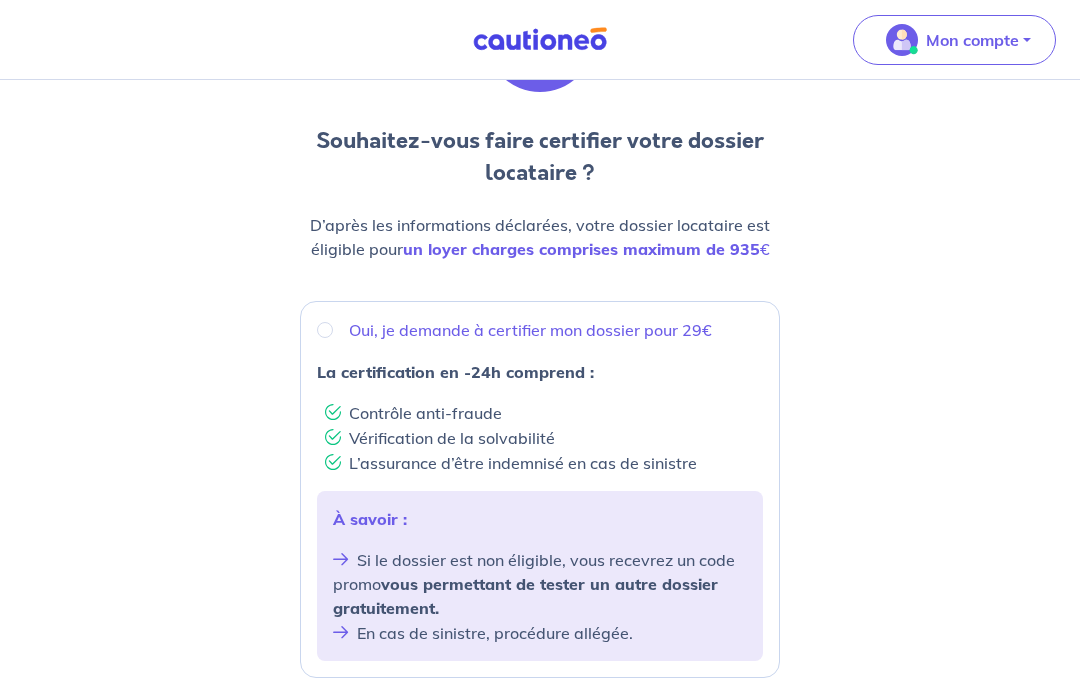 scroll, scrollTop: 0, scrollLeft: 0, axis: both 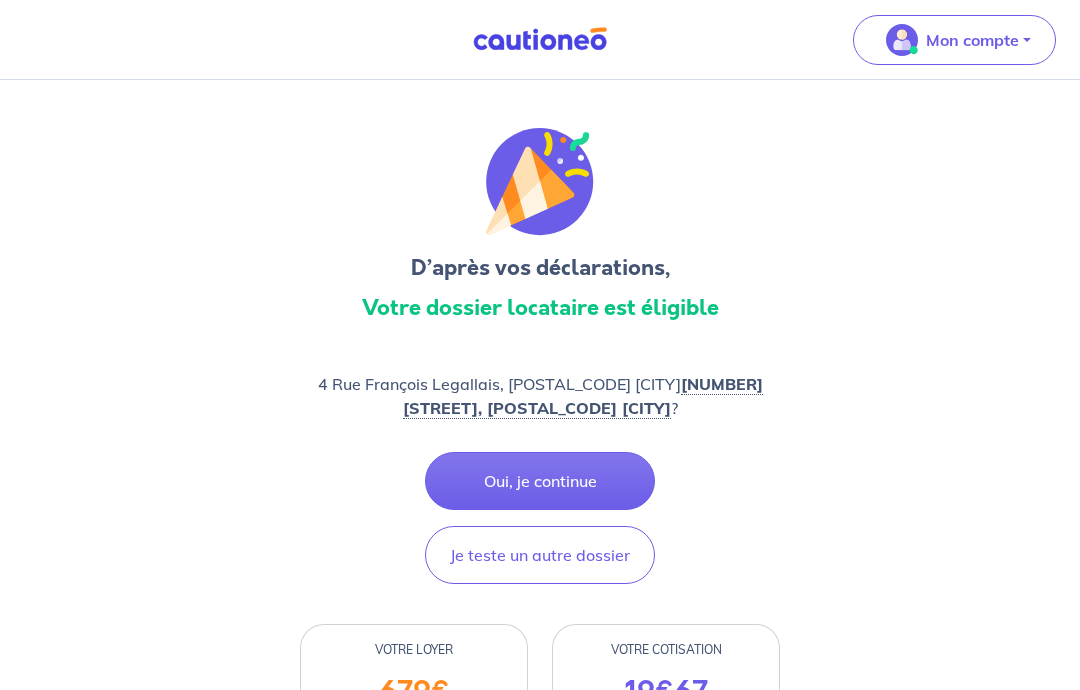 click on "Je teste un autre dossier" at bounding box center [540, 555] 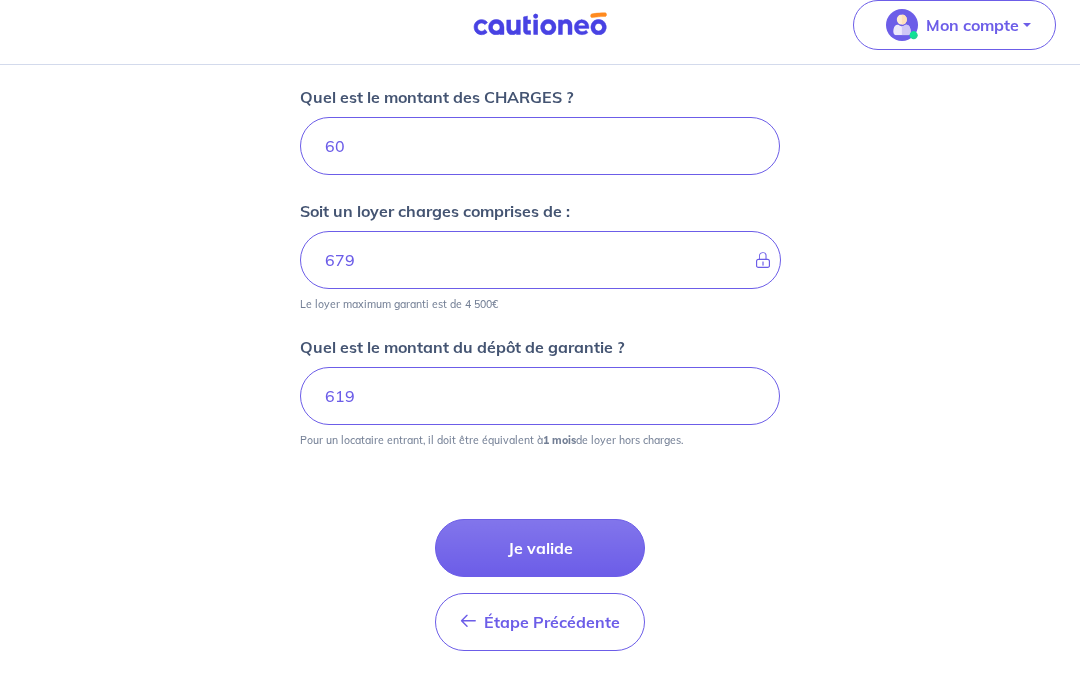 scroll, scrollTop: 972, scrollLeft: 0, axis: vertical 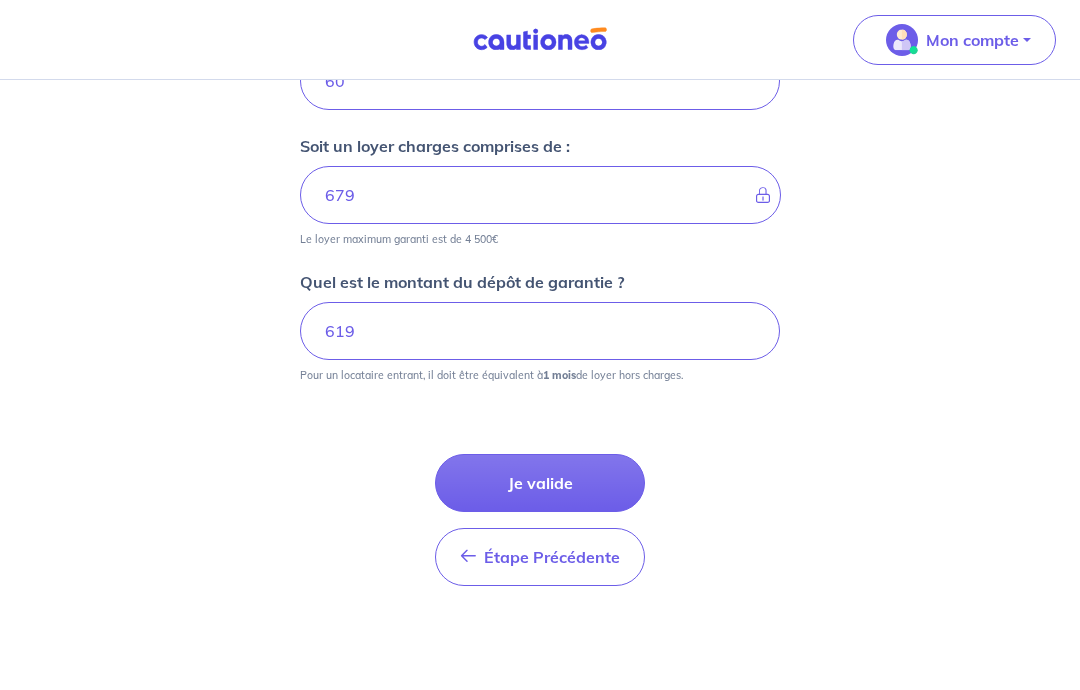 click on "Je valide" at bounding box center [540, 483] 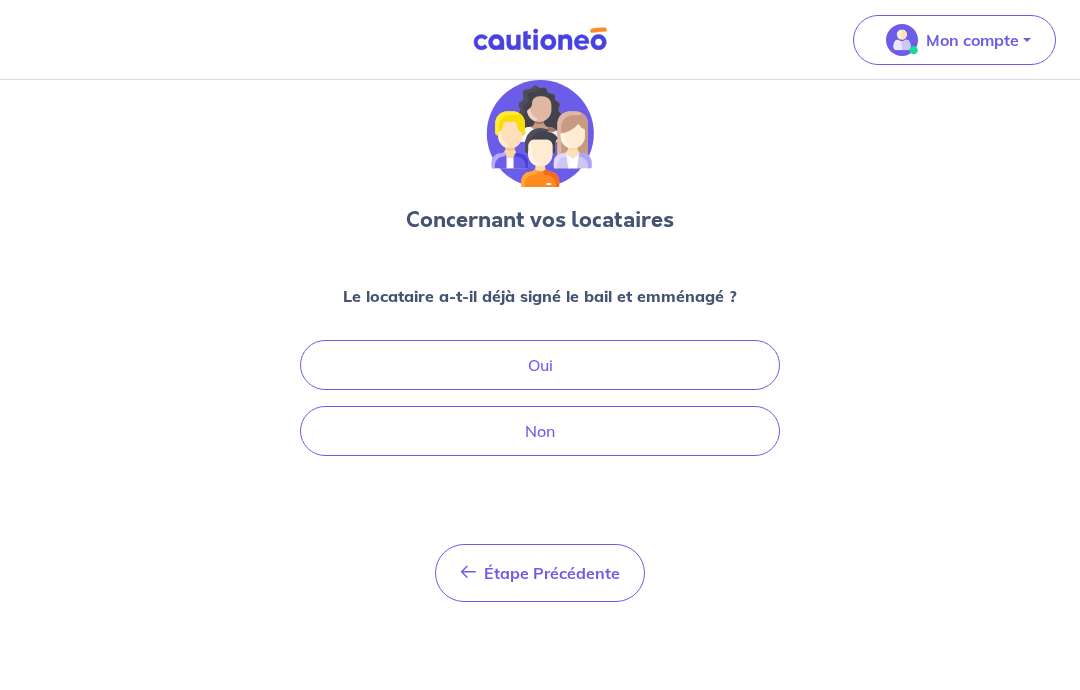 scroll, scrollTop: 76, scrollLeft: 0, axis: vertical 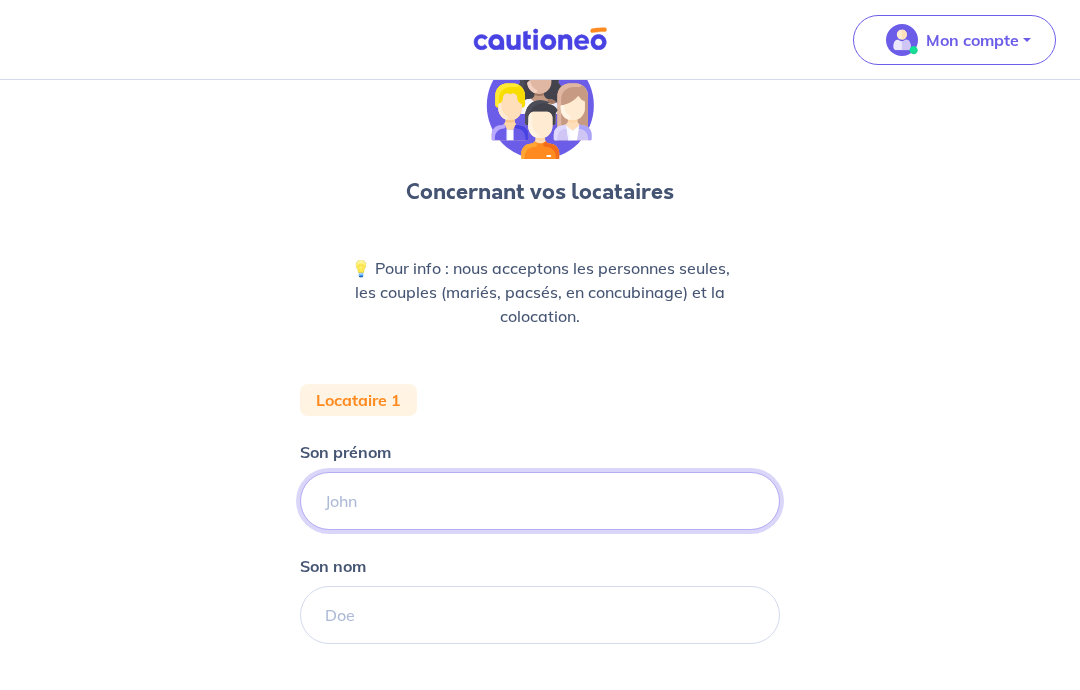 click on "Son prénom" at bounding box center [540, 501] 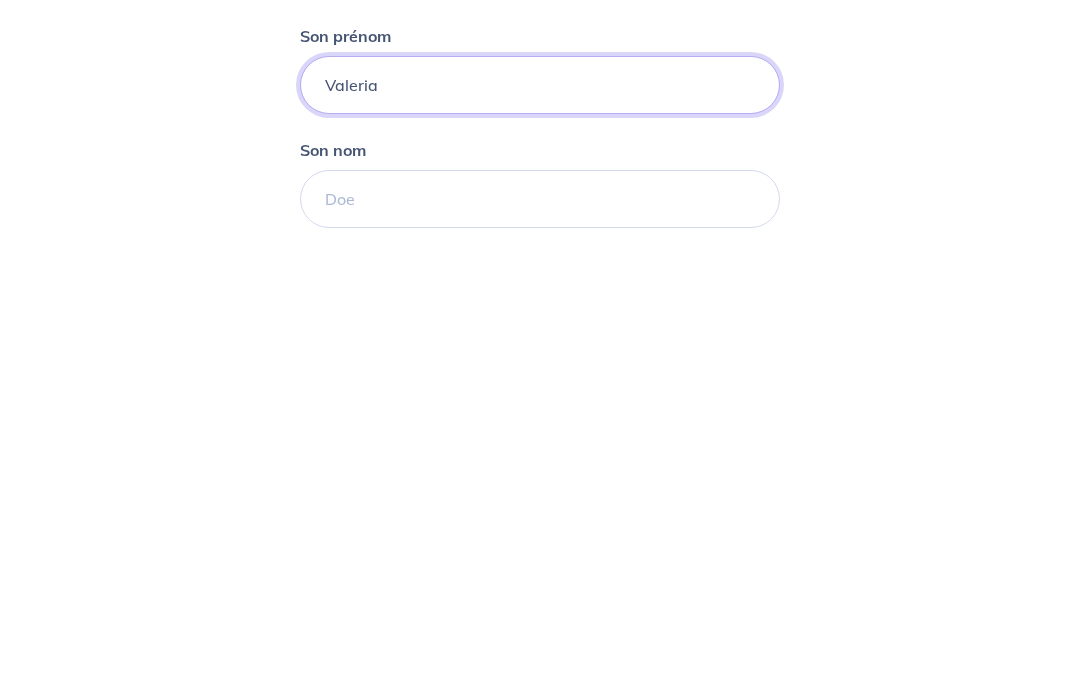 type on "Valeria" 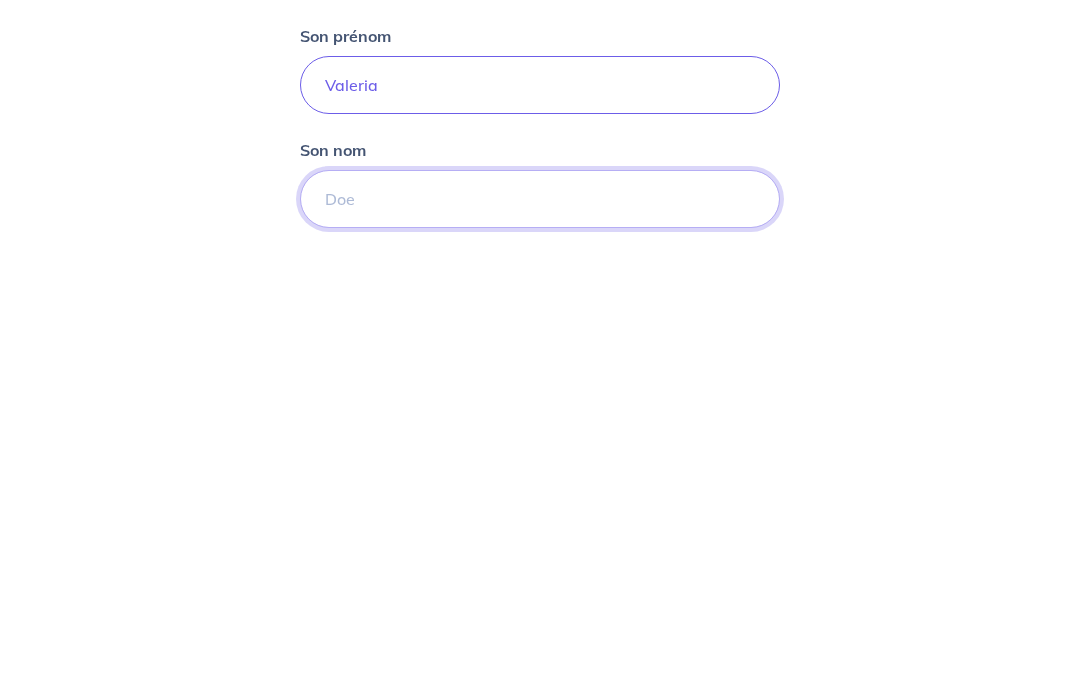click on "Son nom" at bounding box center [540, 615] 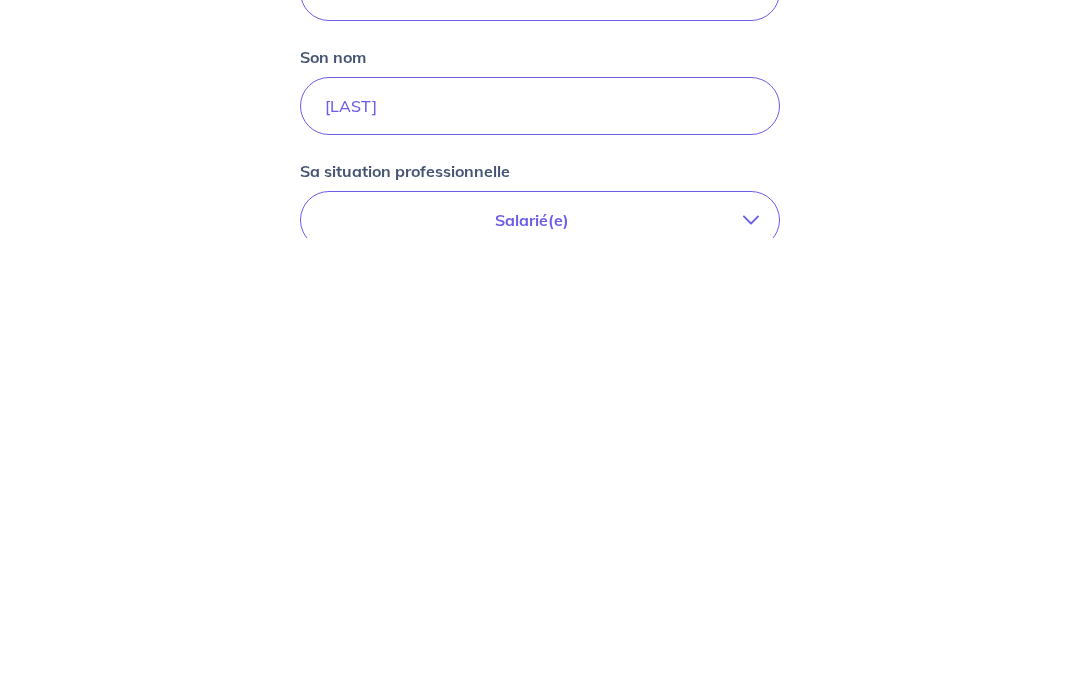 scroll, scrollTop: 585, scrollLeft: 0, axis: vertical 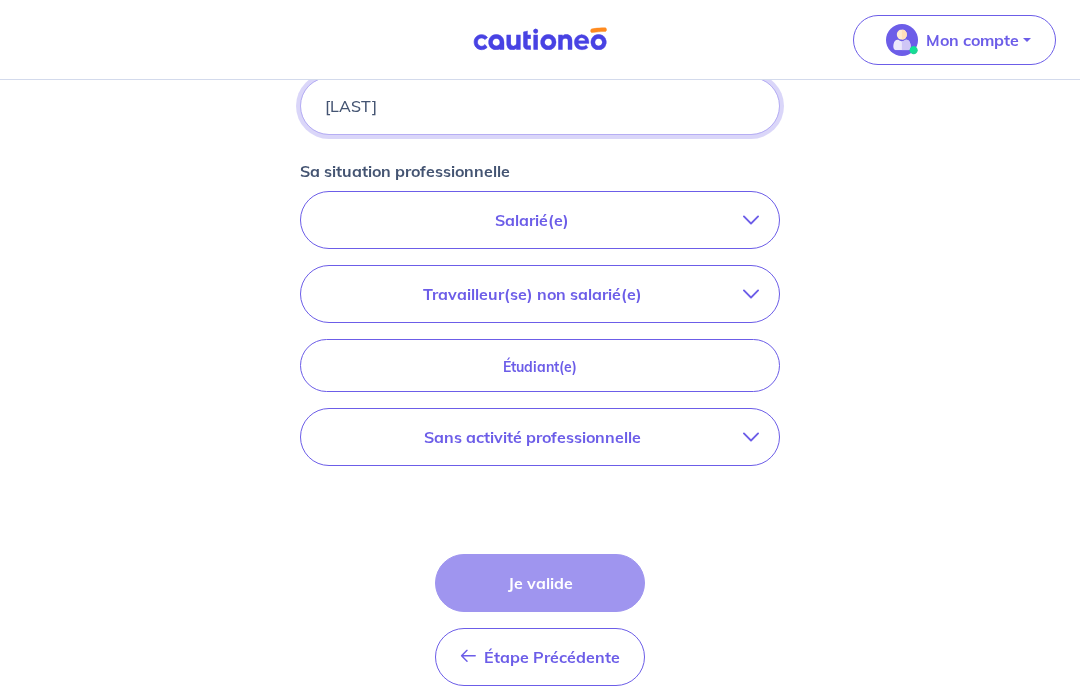 type on "[LAST]" 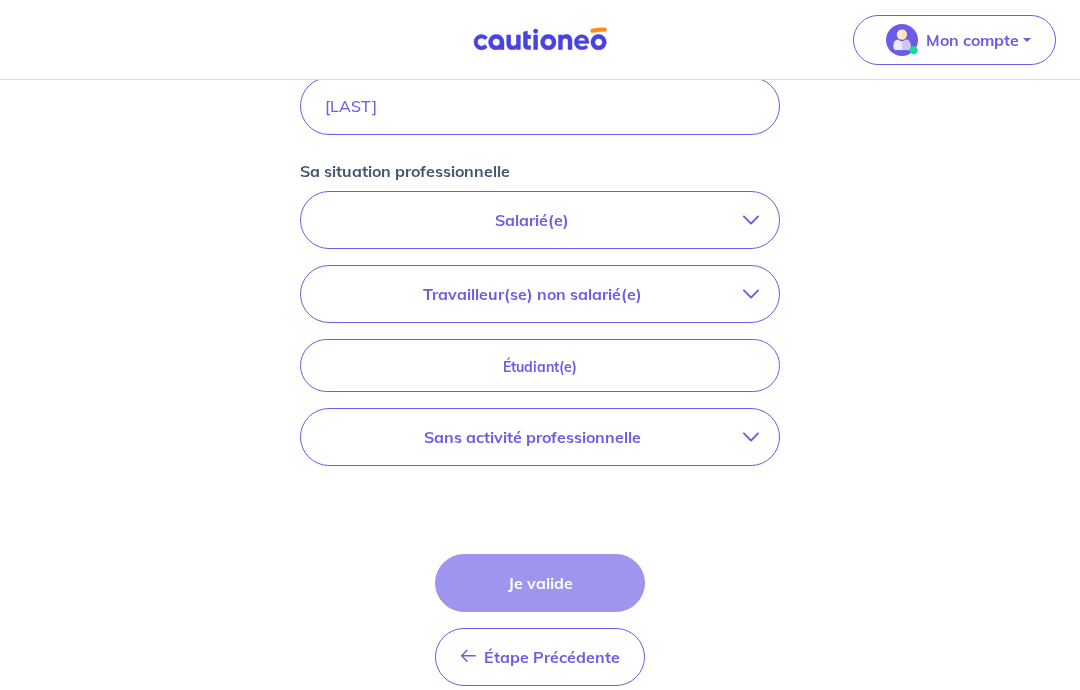 click on "Salarié(e)" at bounding box center [532, 220] 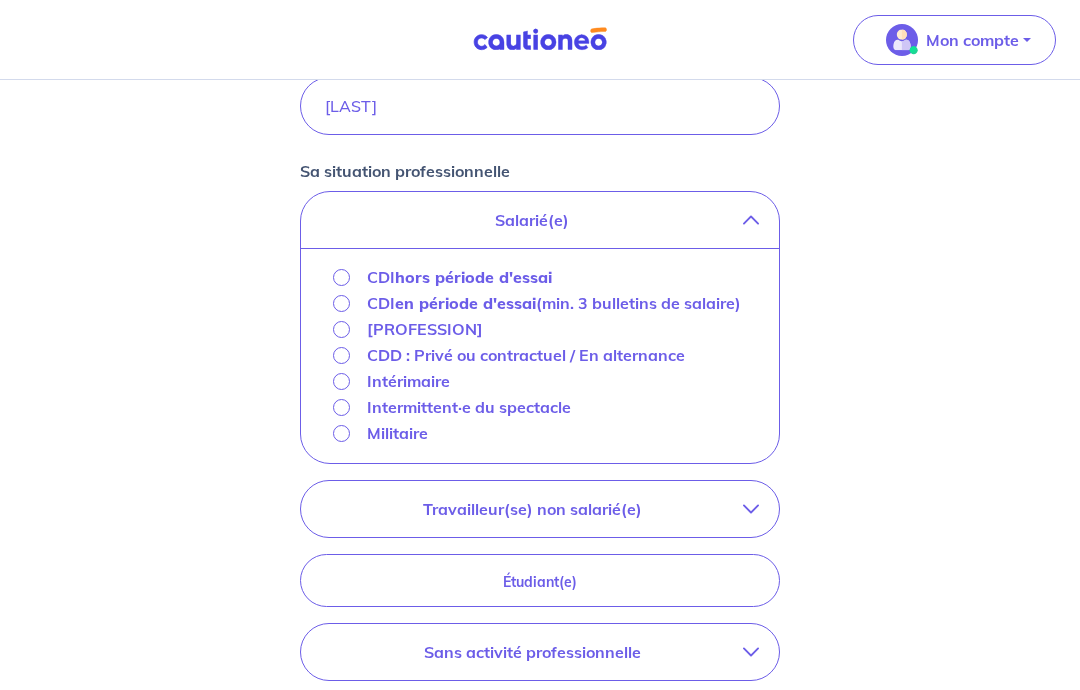 click on "[PROFESSION]" at bounding box center [341, 277] 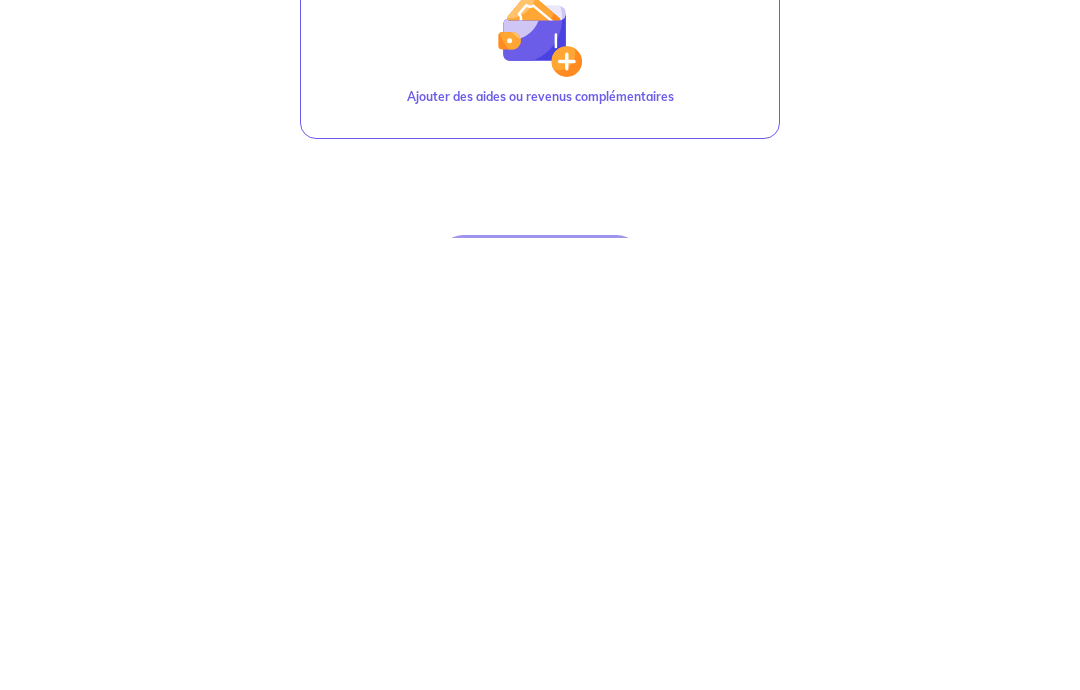 scroll, scrollTop: 602, scrollLeft: 0, axis: vertical 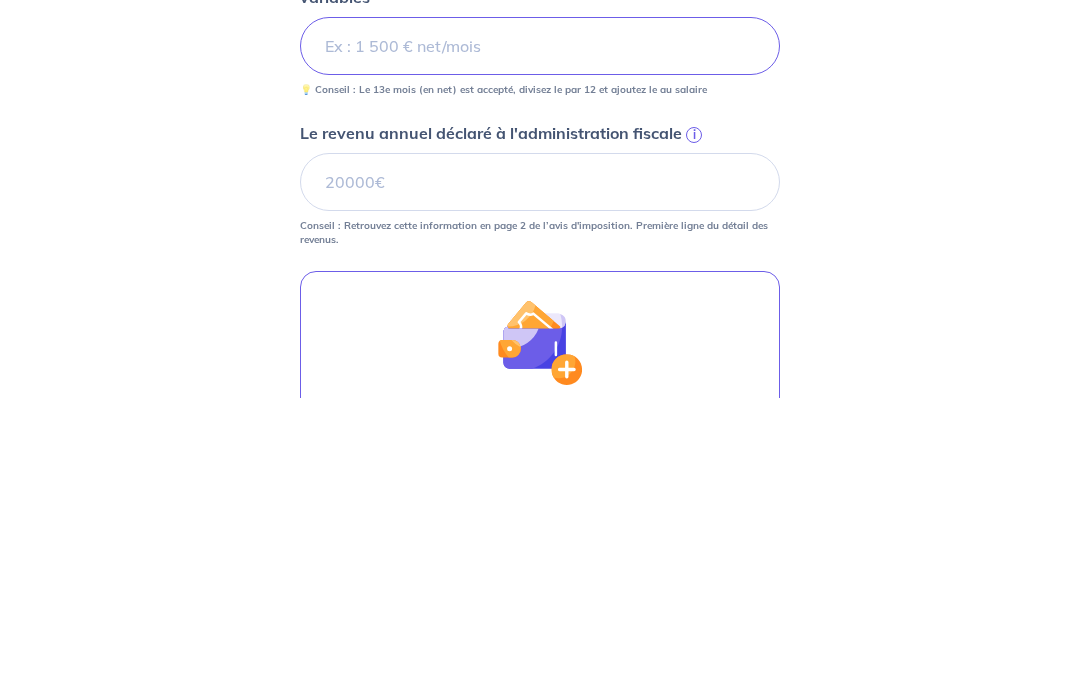 click on "Le revenu annuel déclaré à l'administration fiscale i" at bounding box center (540, 475) 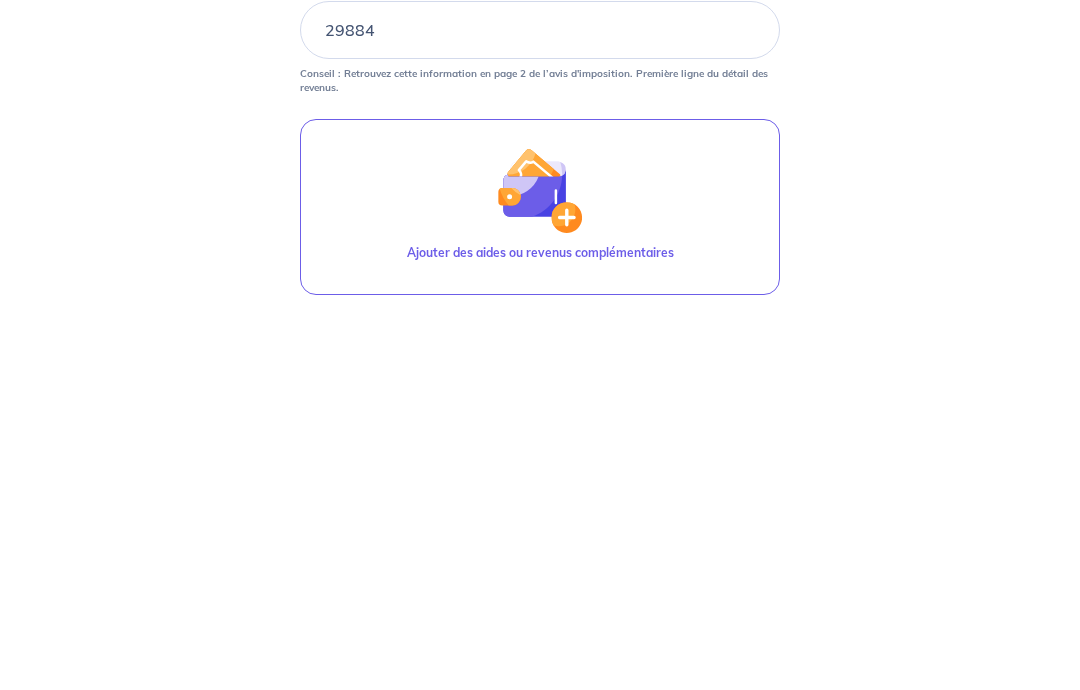 scroll, scrollTop: 904, scrollLeft: 0, axis: vertical 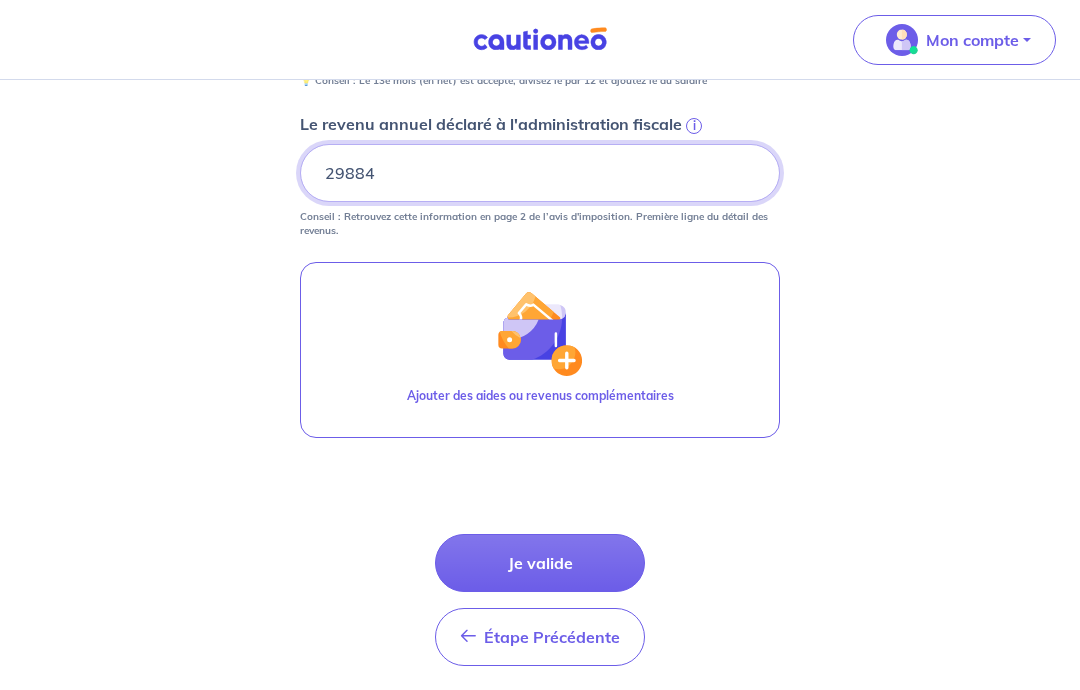 type on "29884" 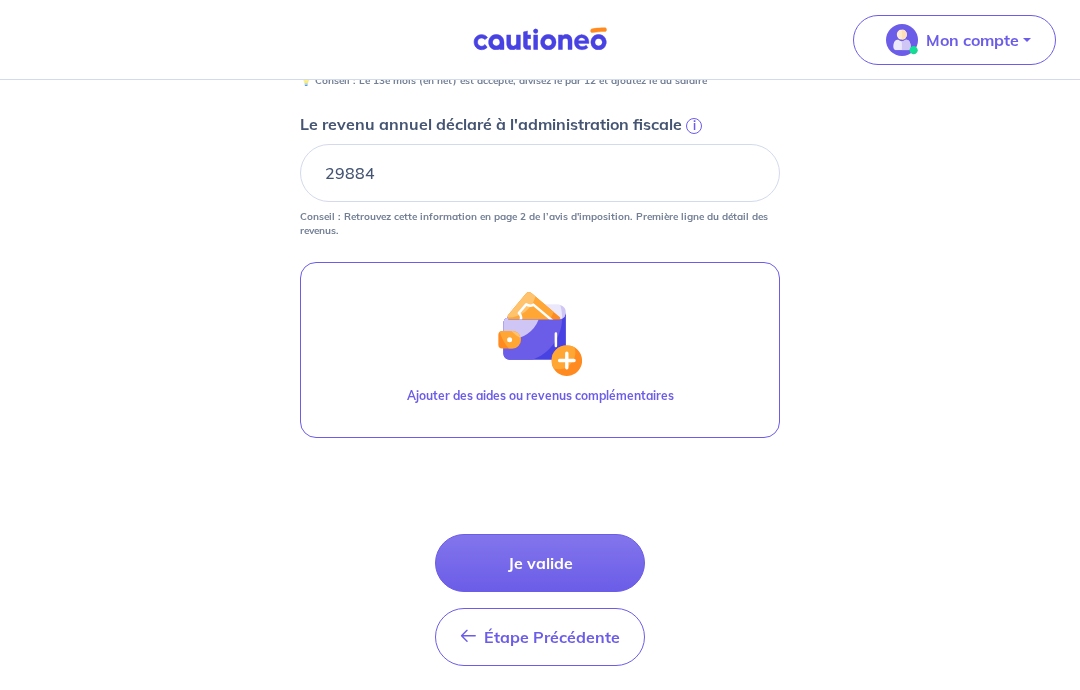 click at bounding box center [540, 333] 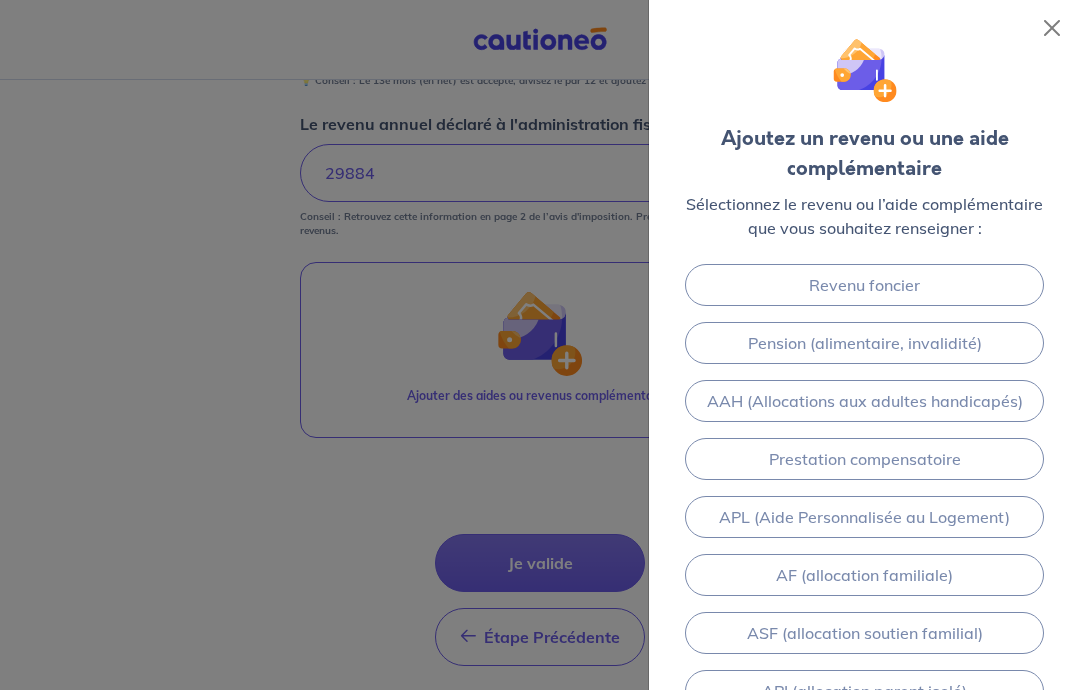 scroll, scrollTop: 0, scrollLeft: 0, axis: both 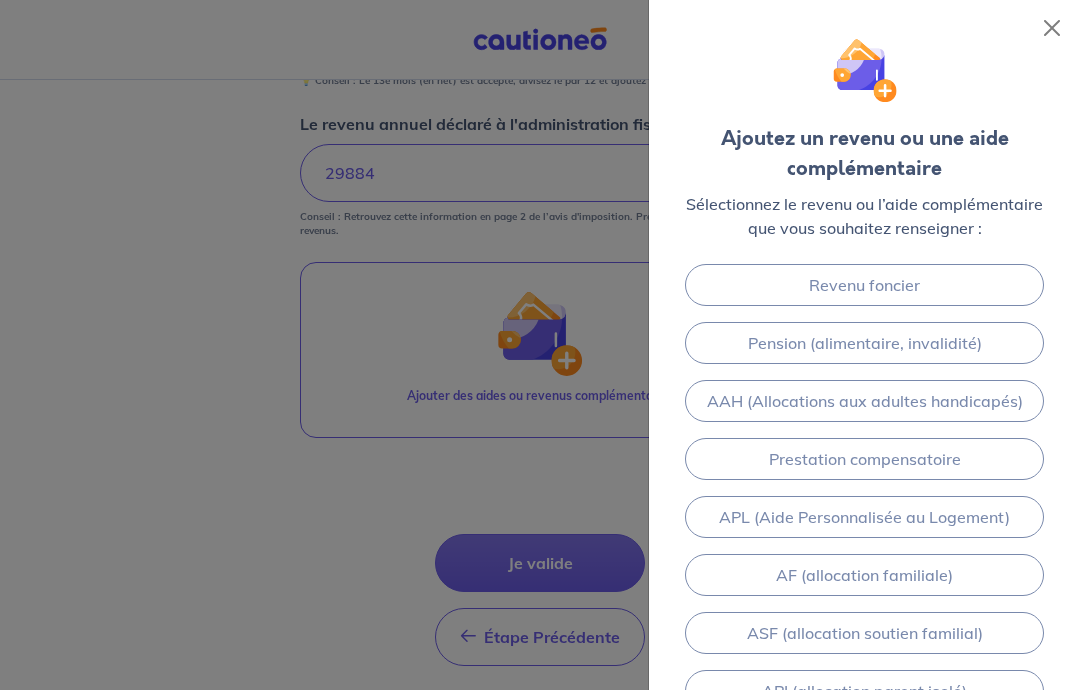 click on "Pension (alimentaire, invalidité)" at bounding box center (864, 343) 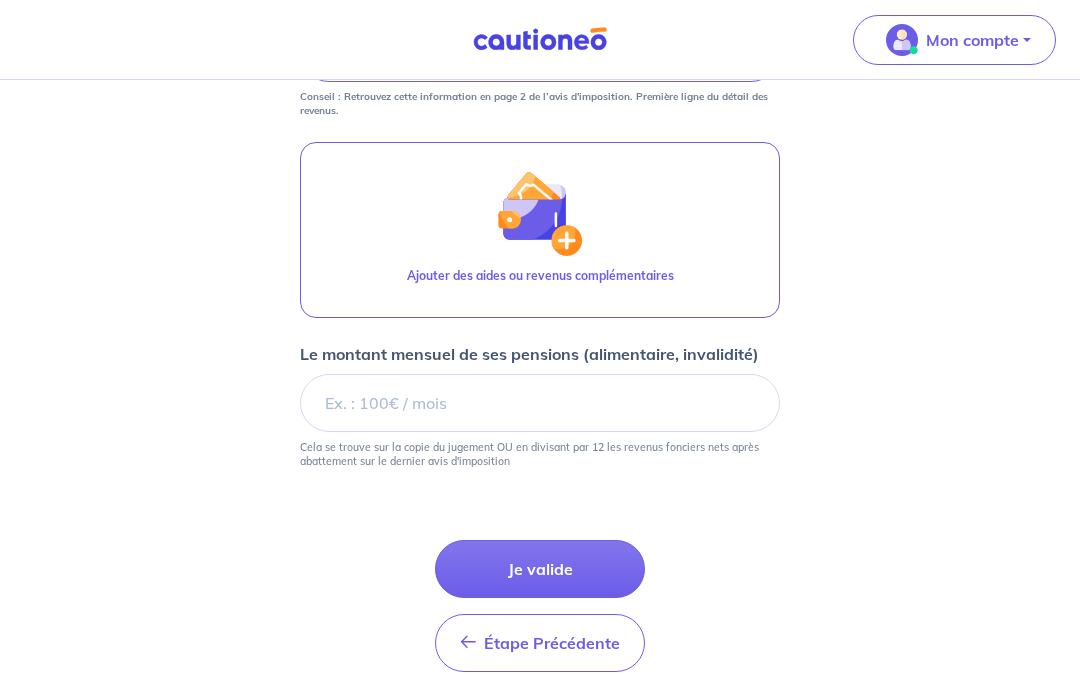 scroll, scrollTop: 1030, scrollLeft: 0, axis: vertical 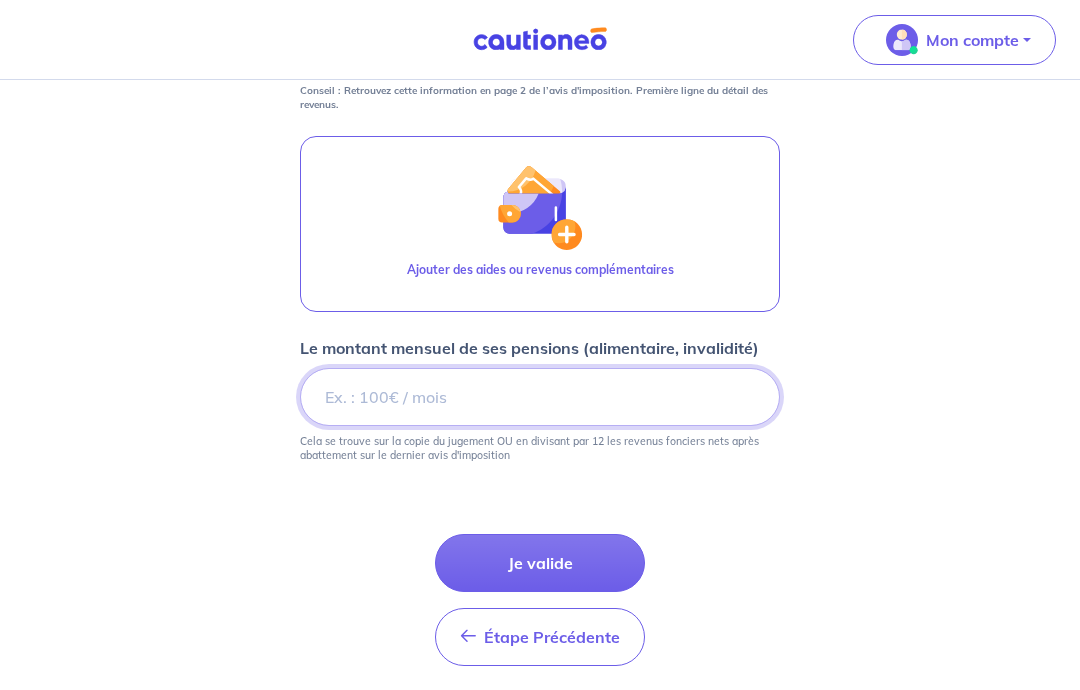 click on "Le montant mensuel de ses pensions (alimentaire, invalidité)" at bounding box center [540, 397] 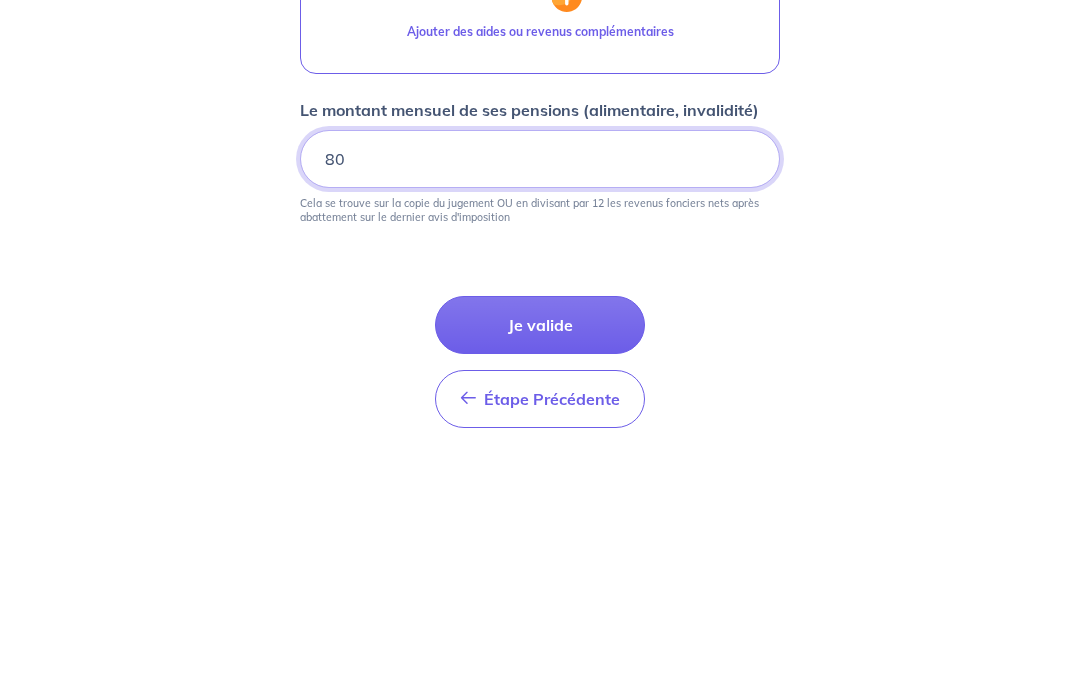 type on "800" 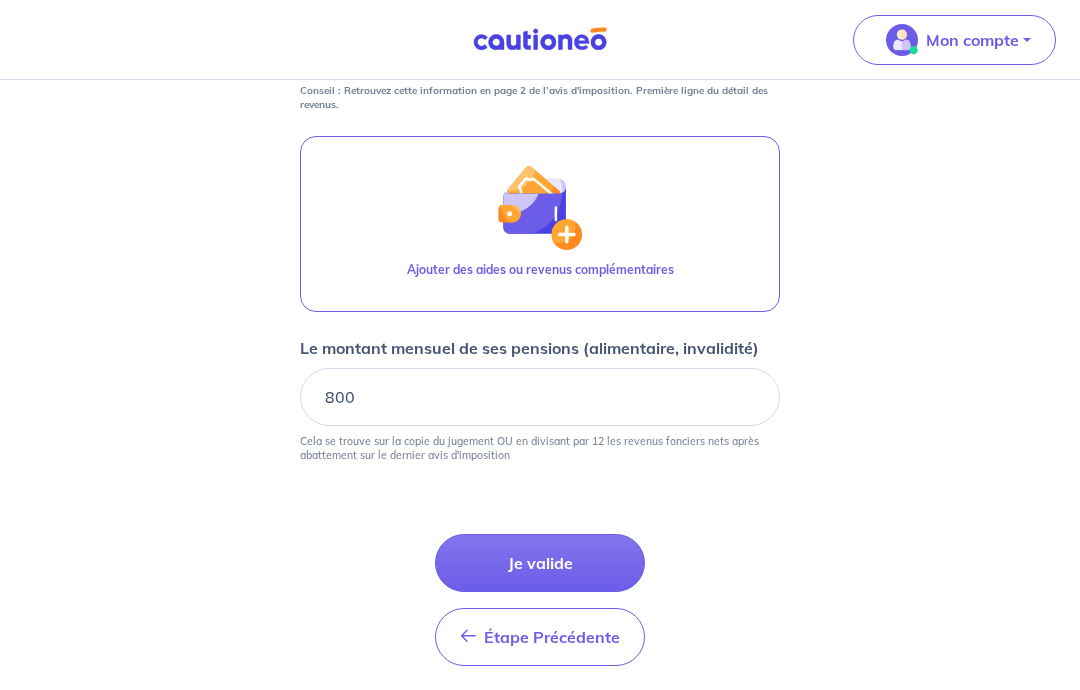 click on "Je valide" at bounding box center [540, 563] 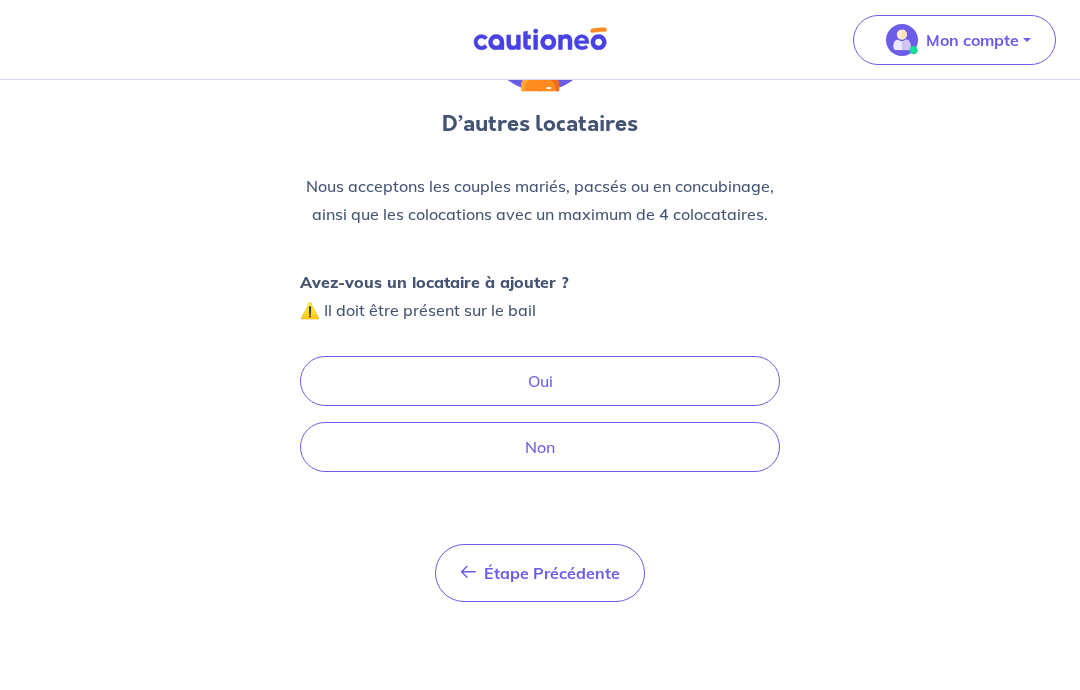 scroll, scrollTop: 76, scrollLeft: 0, axis: vertical 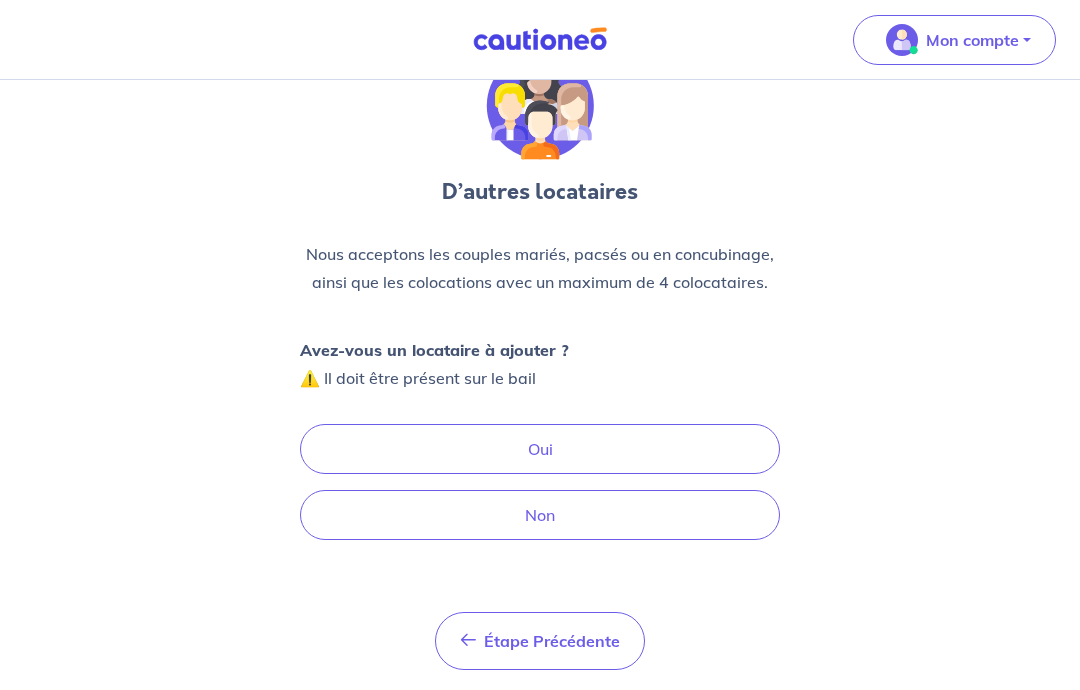 click on "Non" at bounding box center (540, 515) 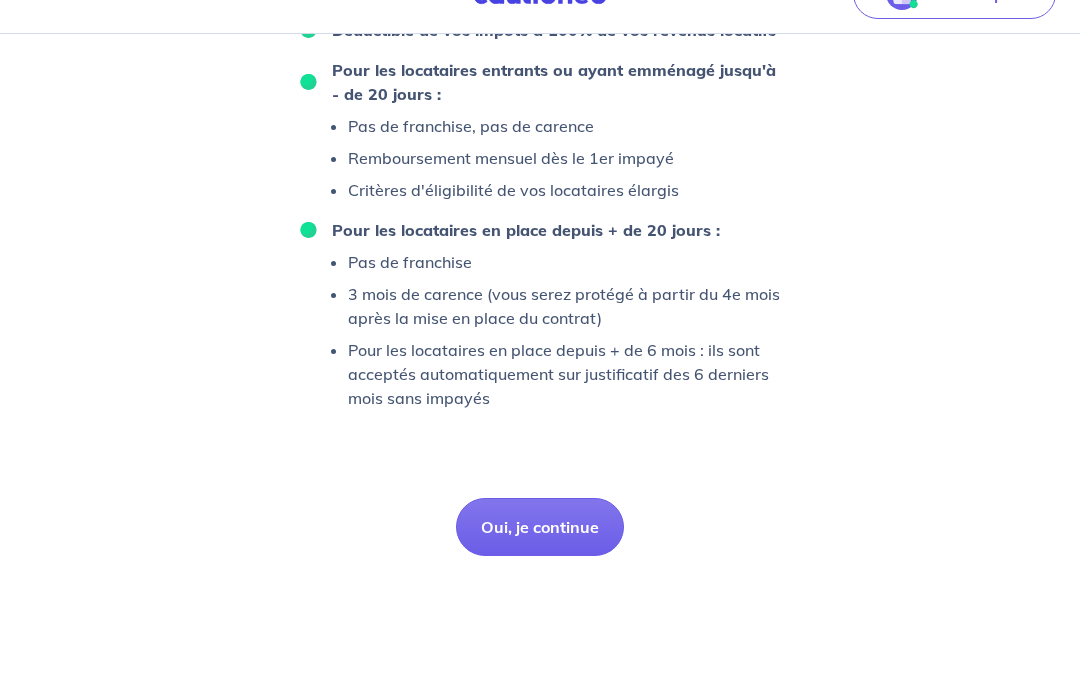 scroll, scrollTop: 1516, scrollLeft: 0, axis: vertical 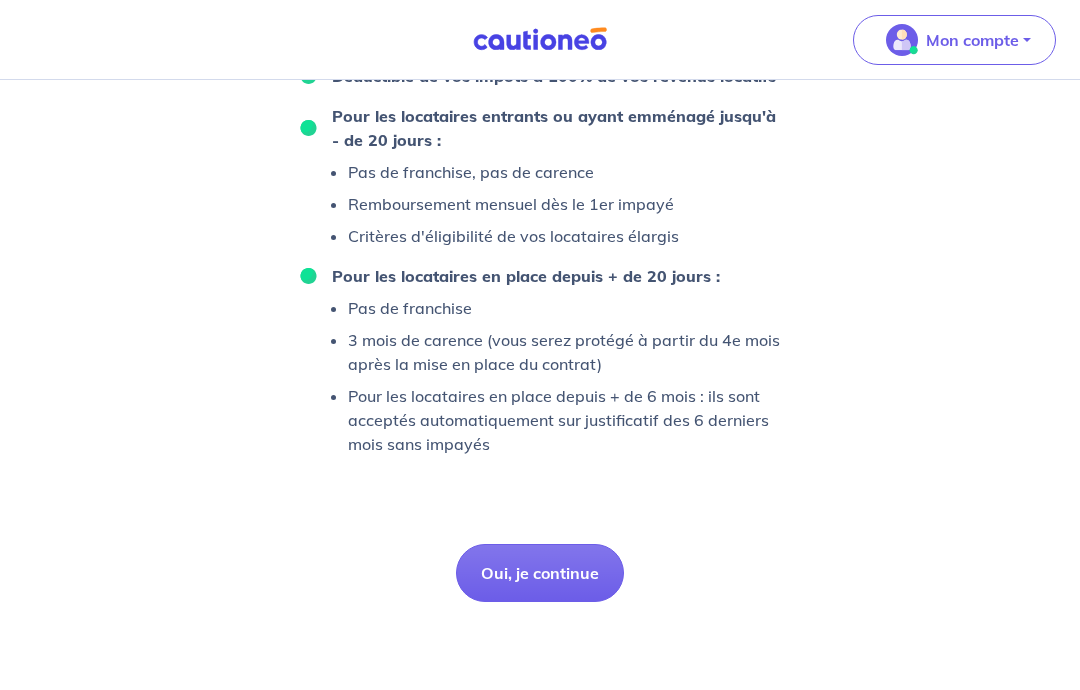 click on "Oui, je continue" at bounding box center (540, 573) 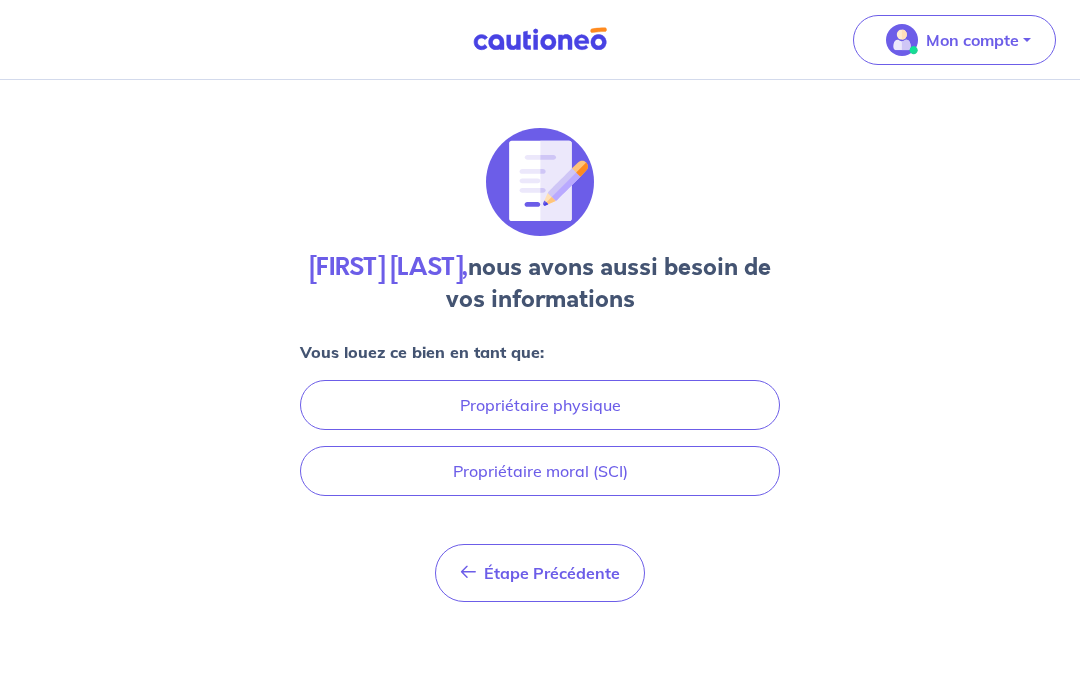click on "Propriétaire physique" at bounding box center [540, 405] 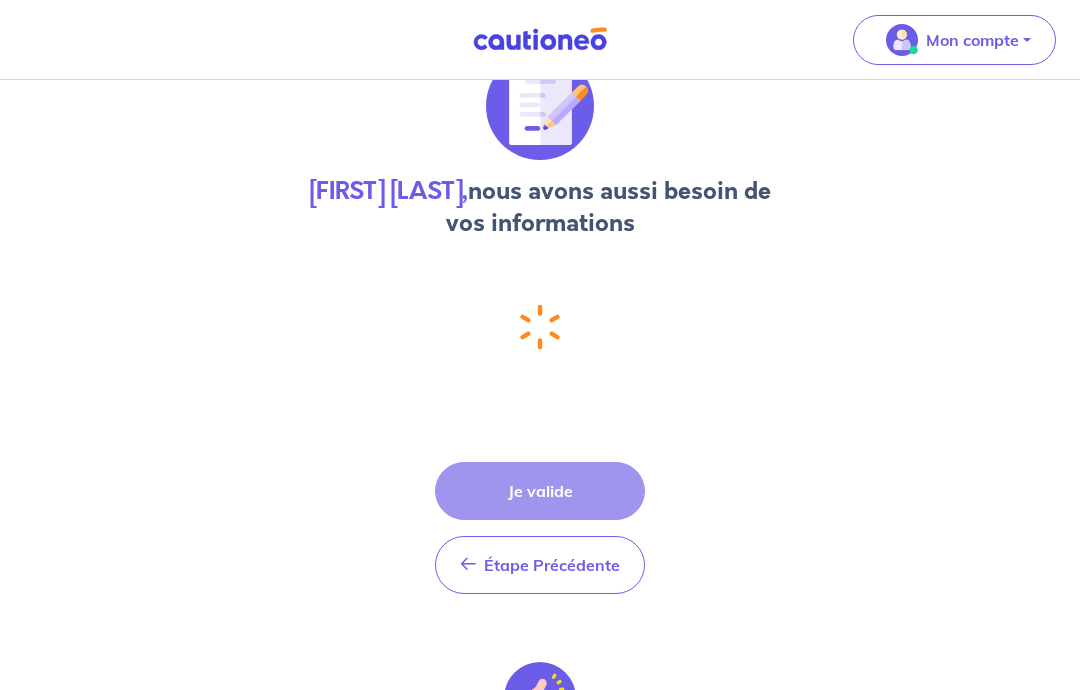 select on "FR" 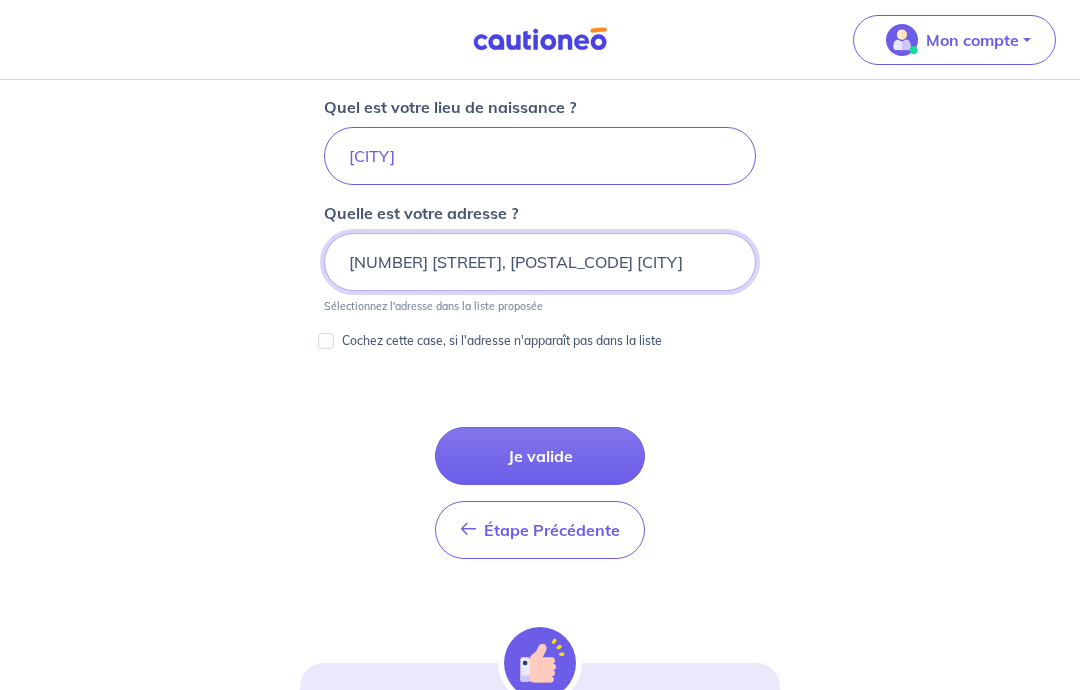 scroll, scrollTop: 1001, scrollLeft: 0, axis: vertical 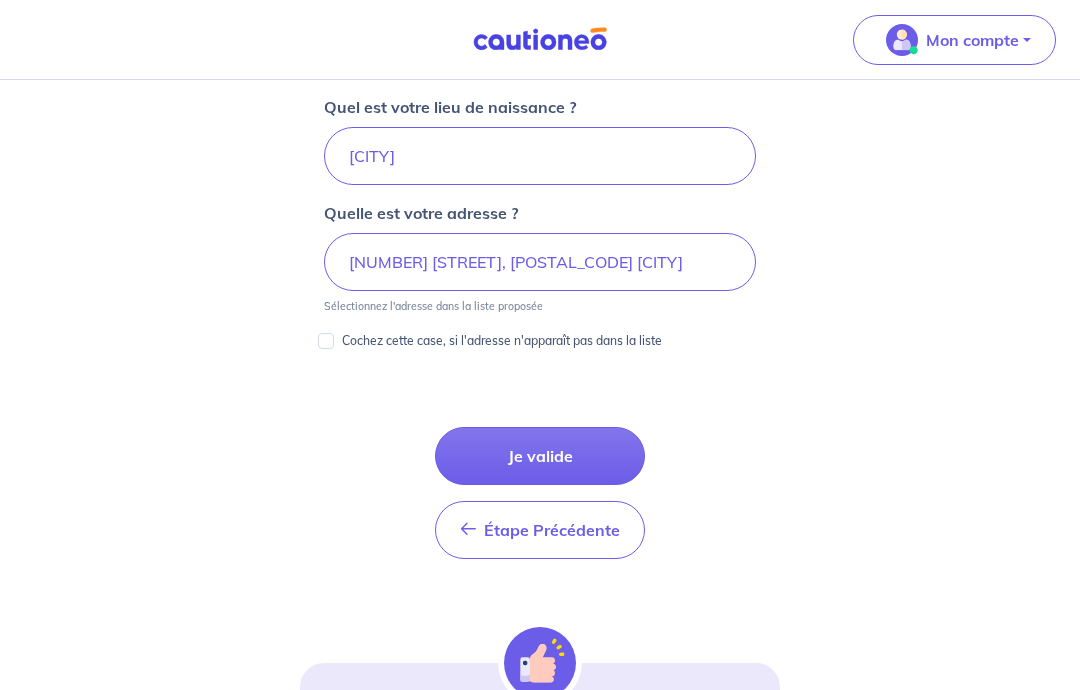 click on "Je valide" at bounding box center [540, 456] 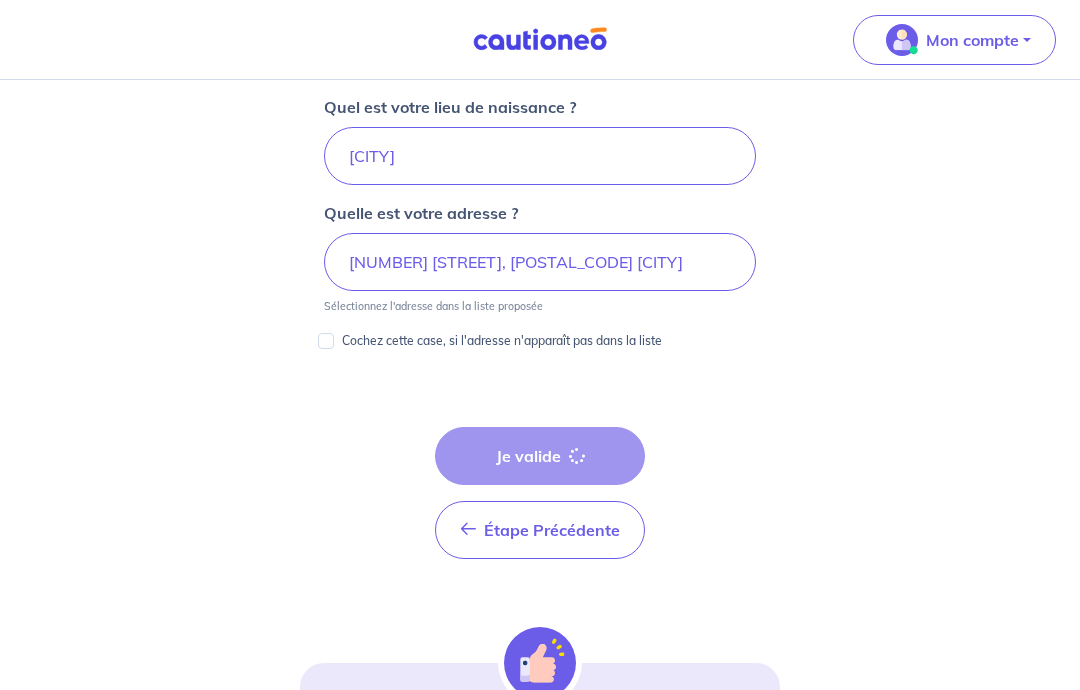 click on "Étape Précédente Précédent Je valide Je valide" at bounding box center [540, 493] 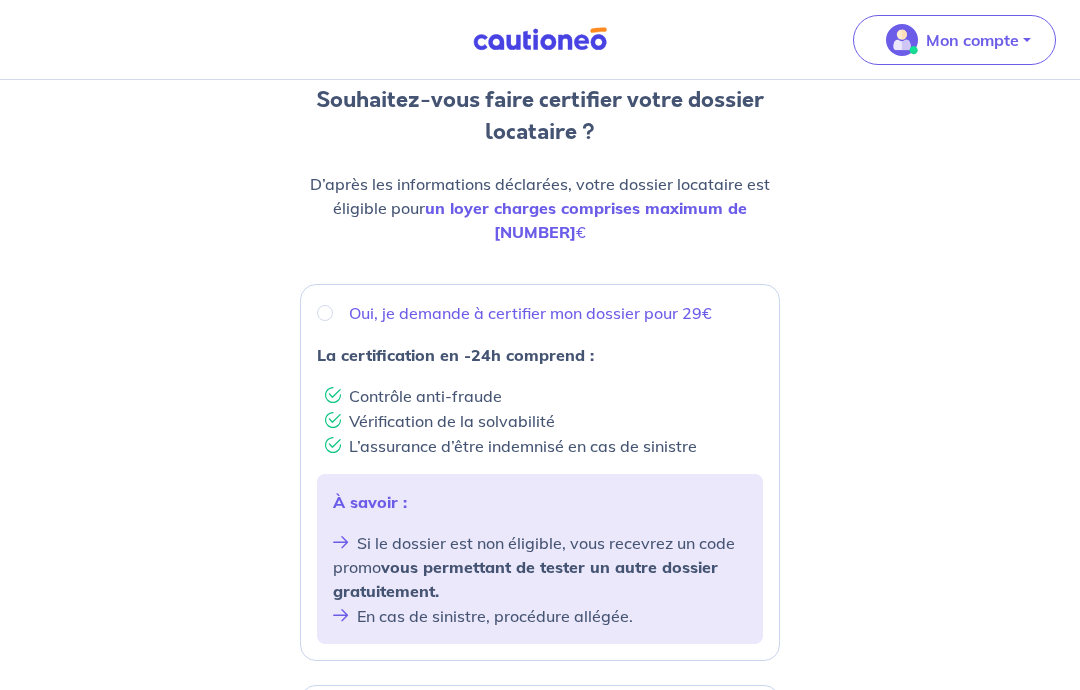 scroll, scrollTop: 0, scrollLeft: 0, axis: both 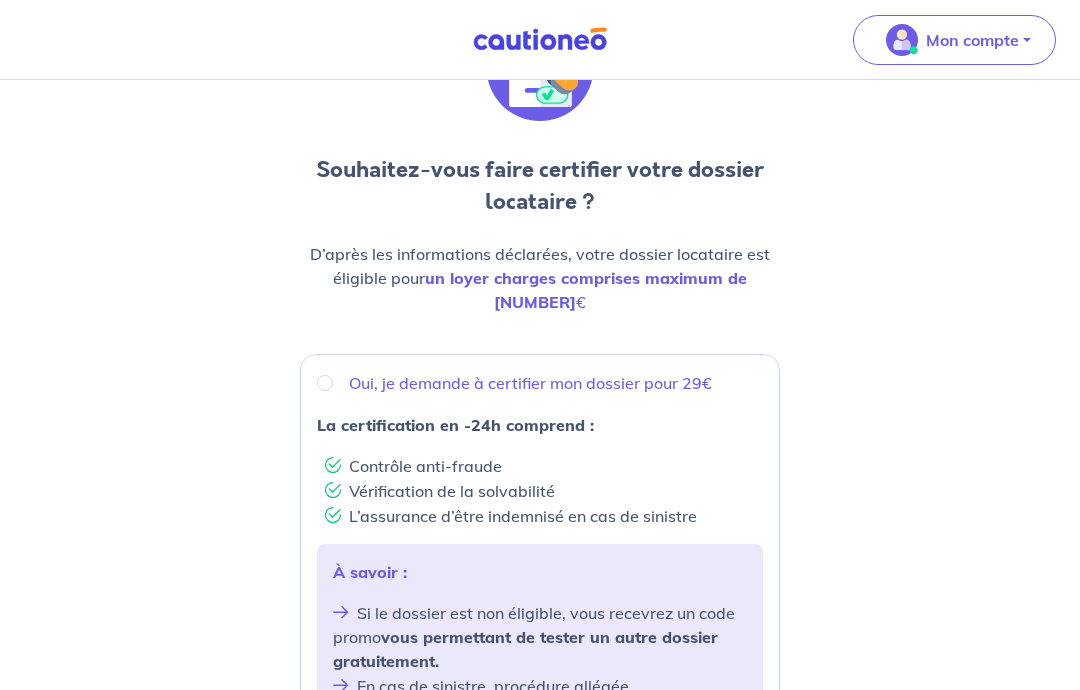 click on "Oui, je demande à certifier mon dossier pour 29€" at bounding box center [540, 384] 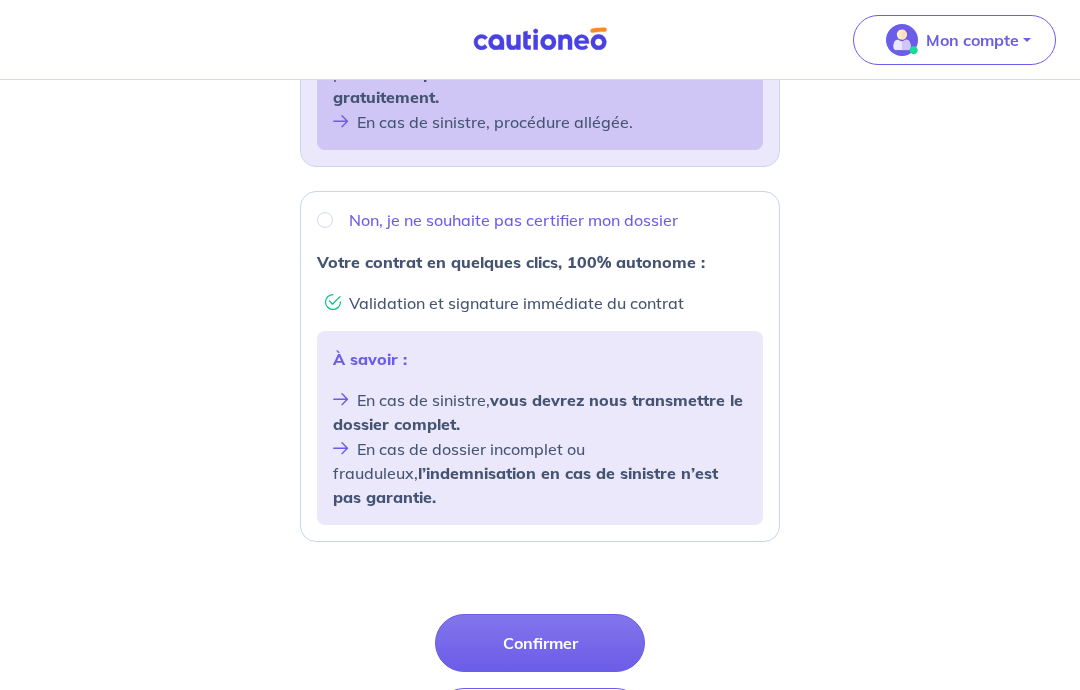 scroll, scrollTop: 710, scrollLeft: 0, axis: vertical 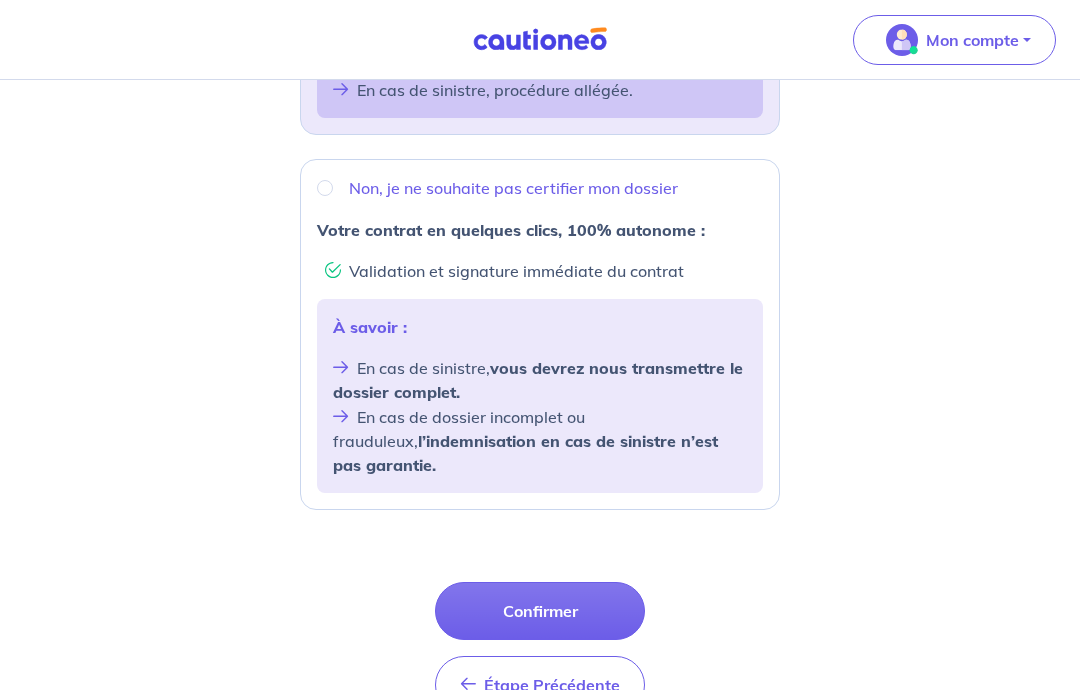 click on "Confirmer" at bounding box center [540, 611] 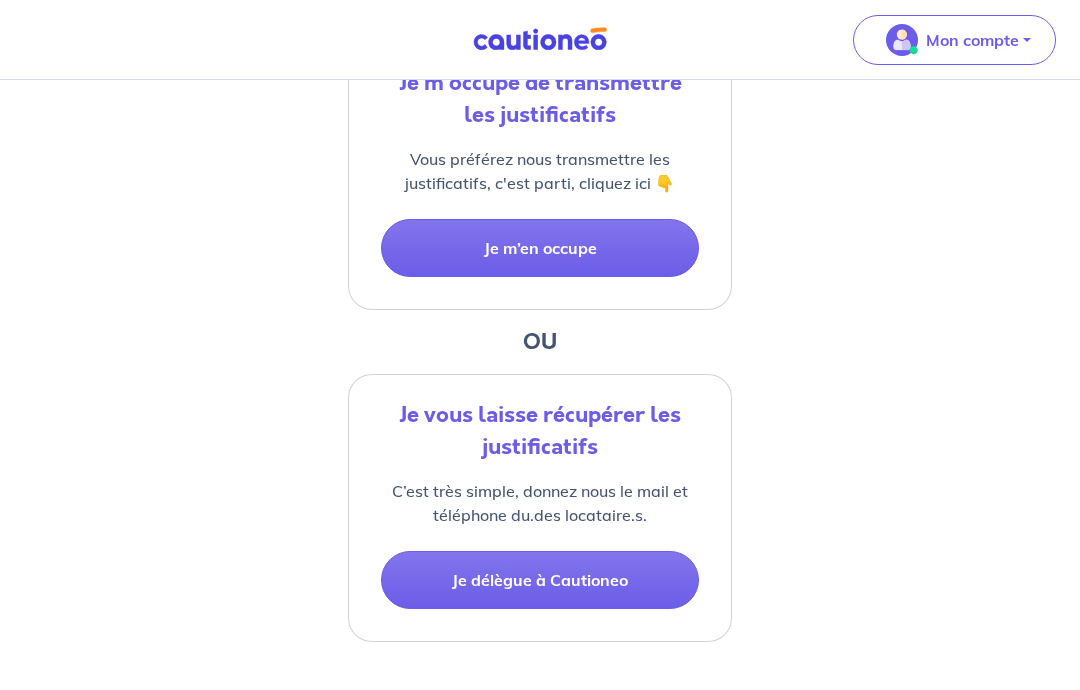 scroll, scrollTop: 498, scrollLeft: 0, axis: vertical 